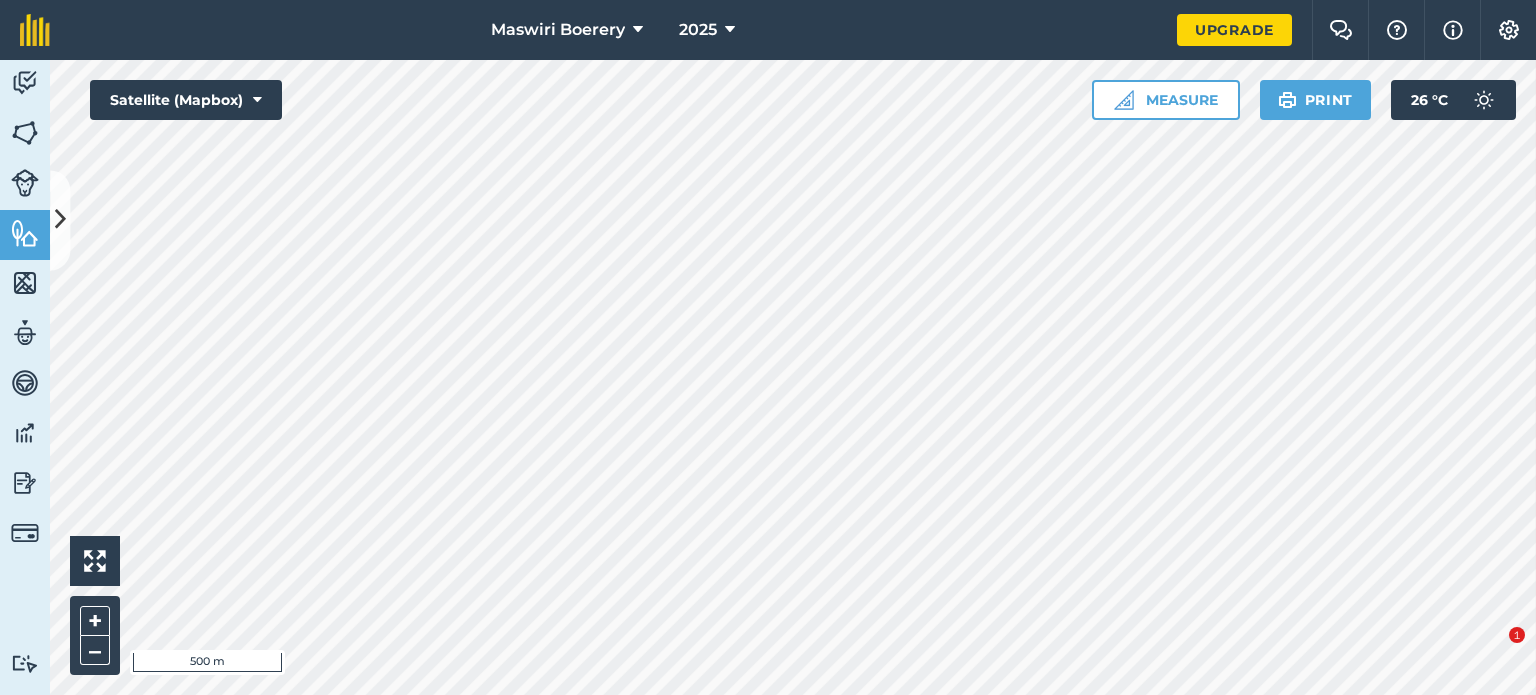 scroll, scrollTop: 0, scrollLeft: 0, axis: both 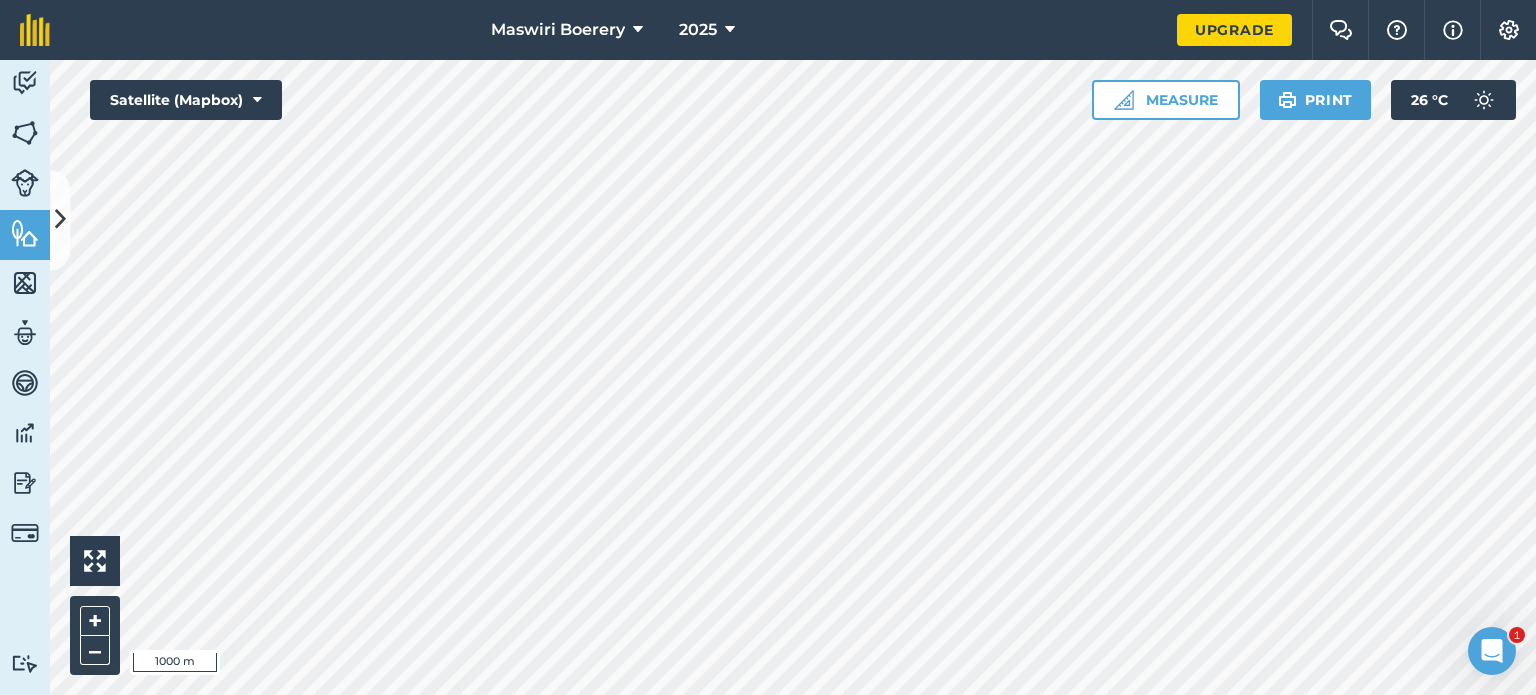 click at bounding box center [60, 220] 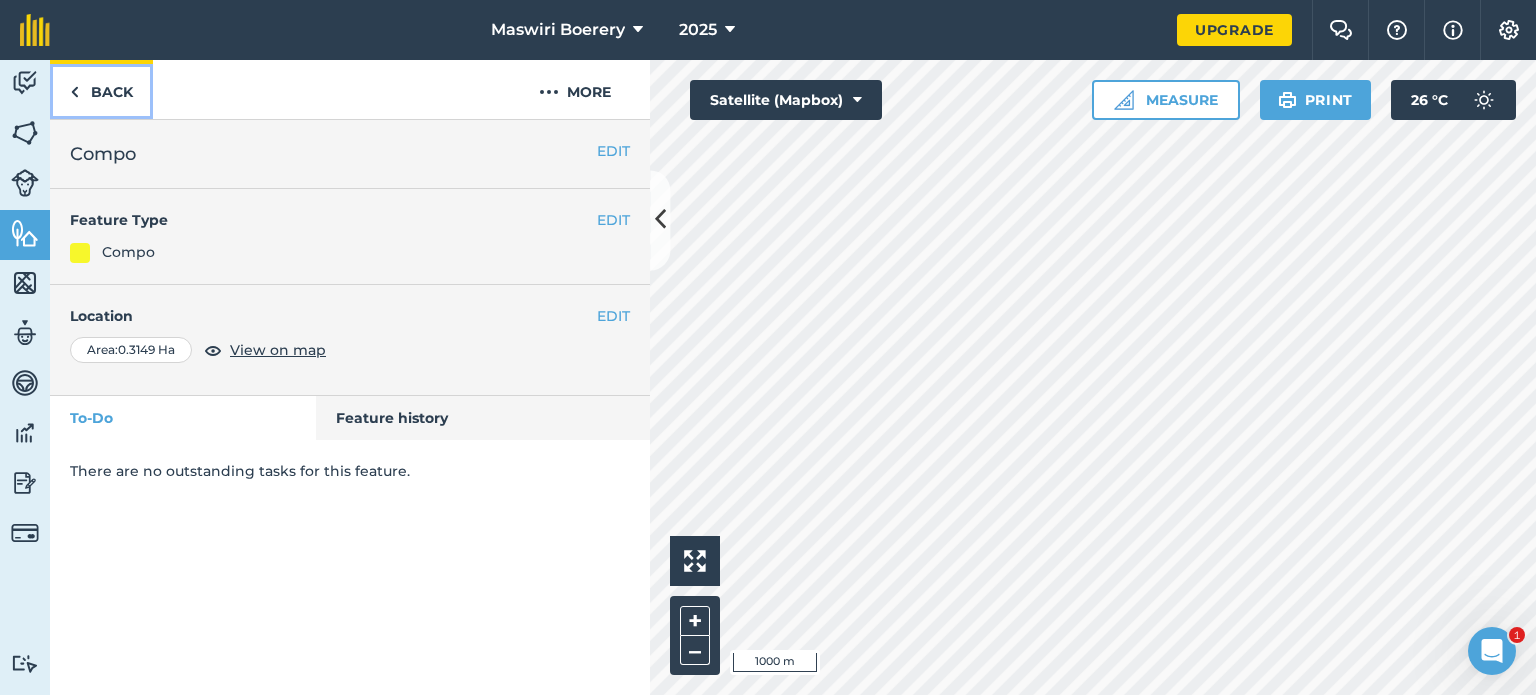 click on "Back" at bounding box center [101, 89] 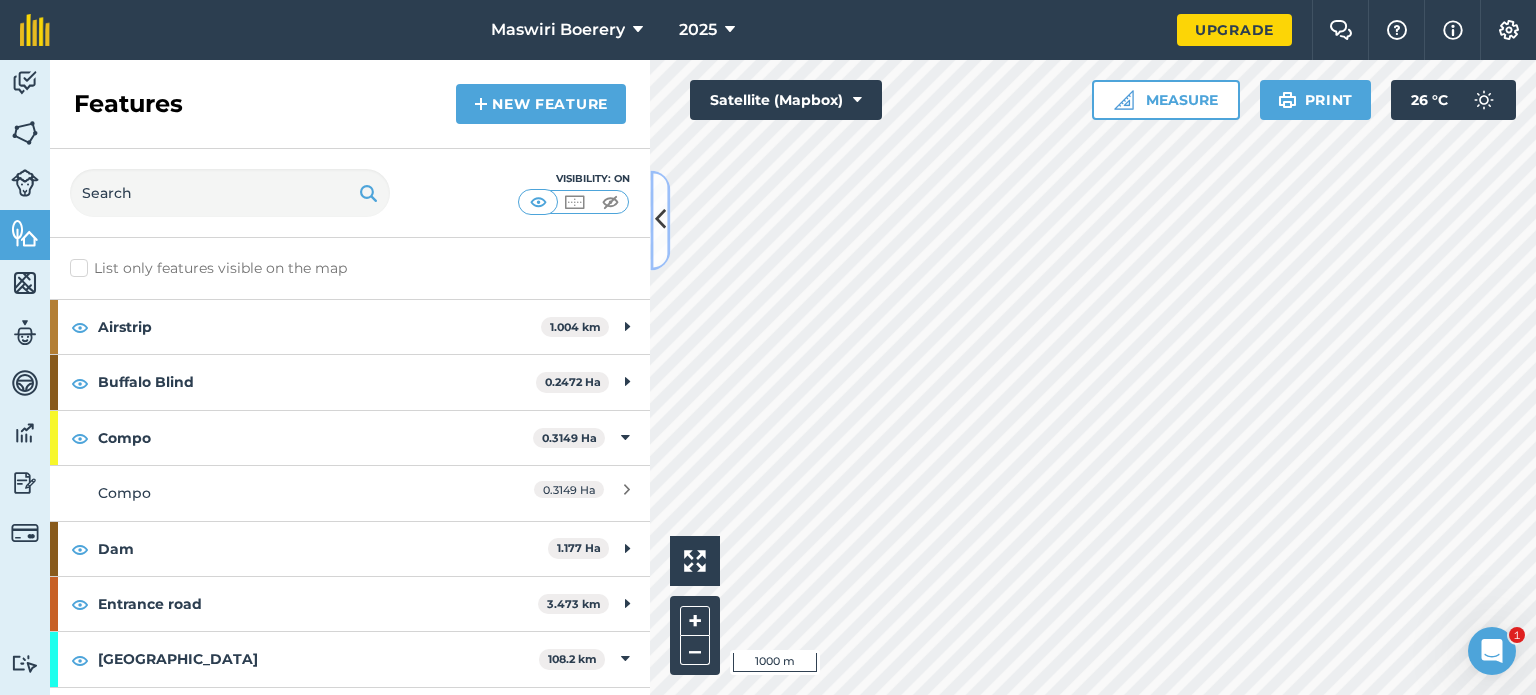 click at bounding box center (660, 220) 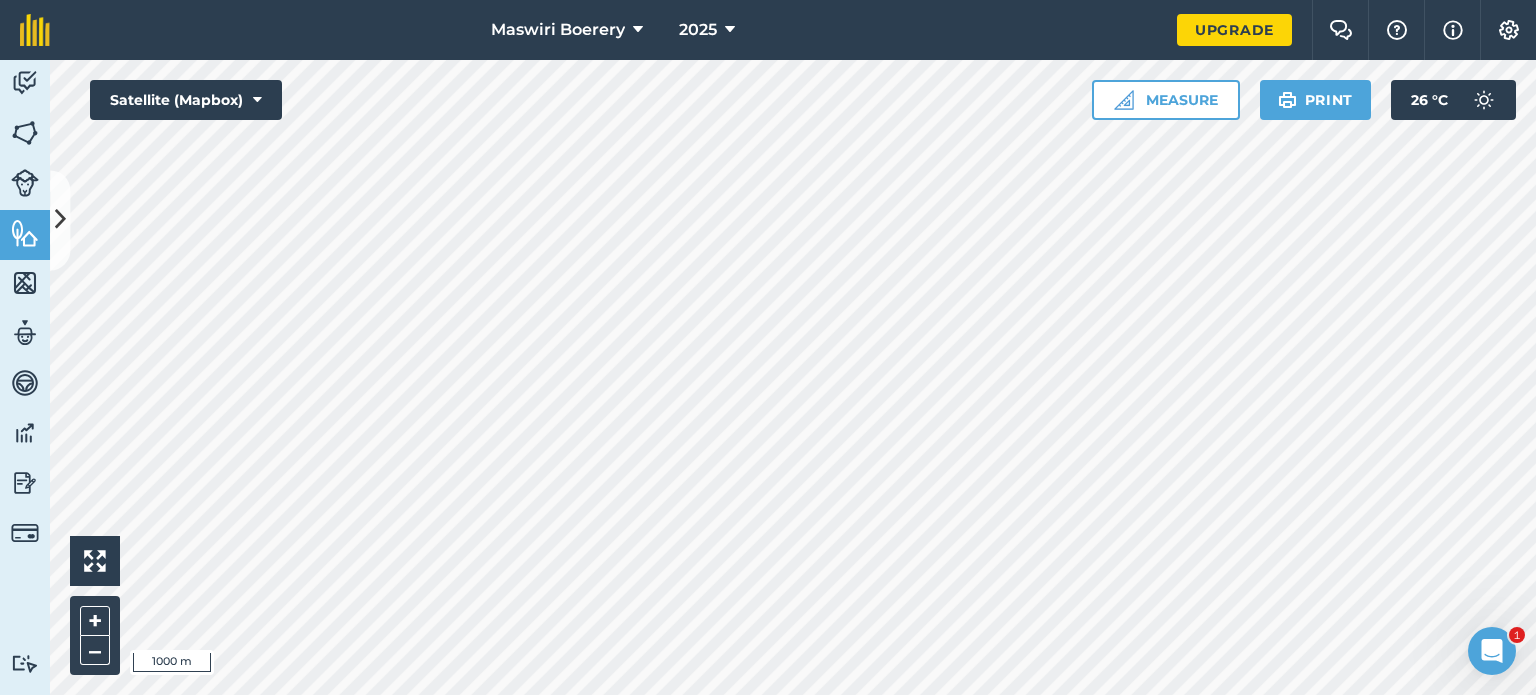 click 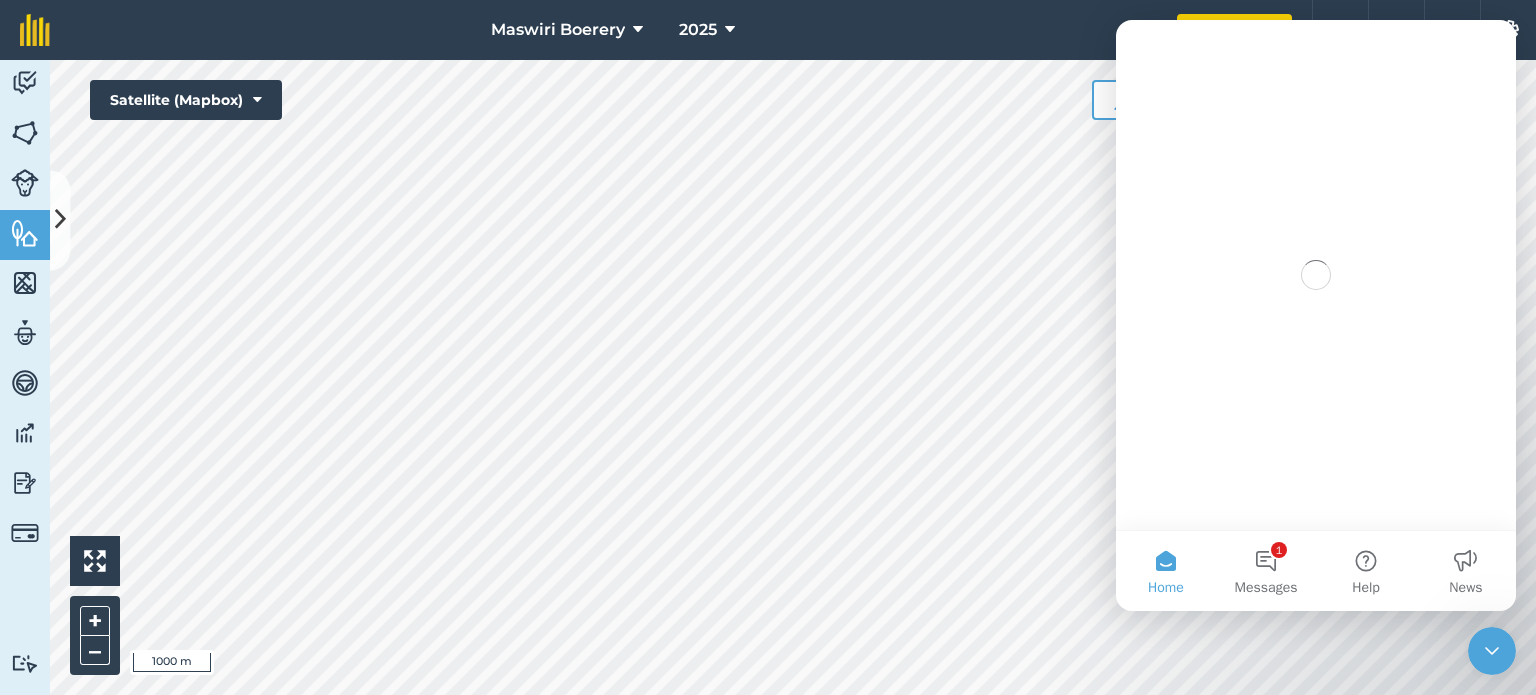 scroll, scrollTop: 0, scrollLeft: 0, axis: both 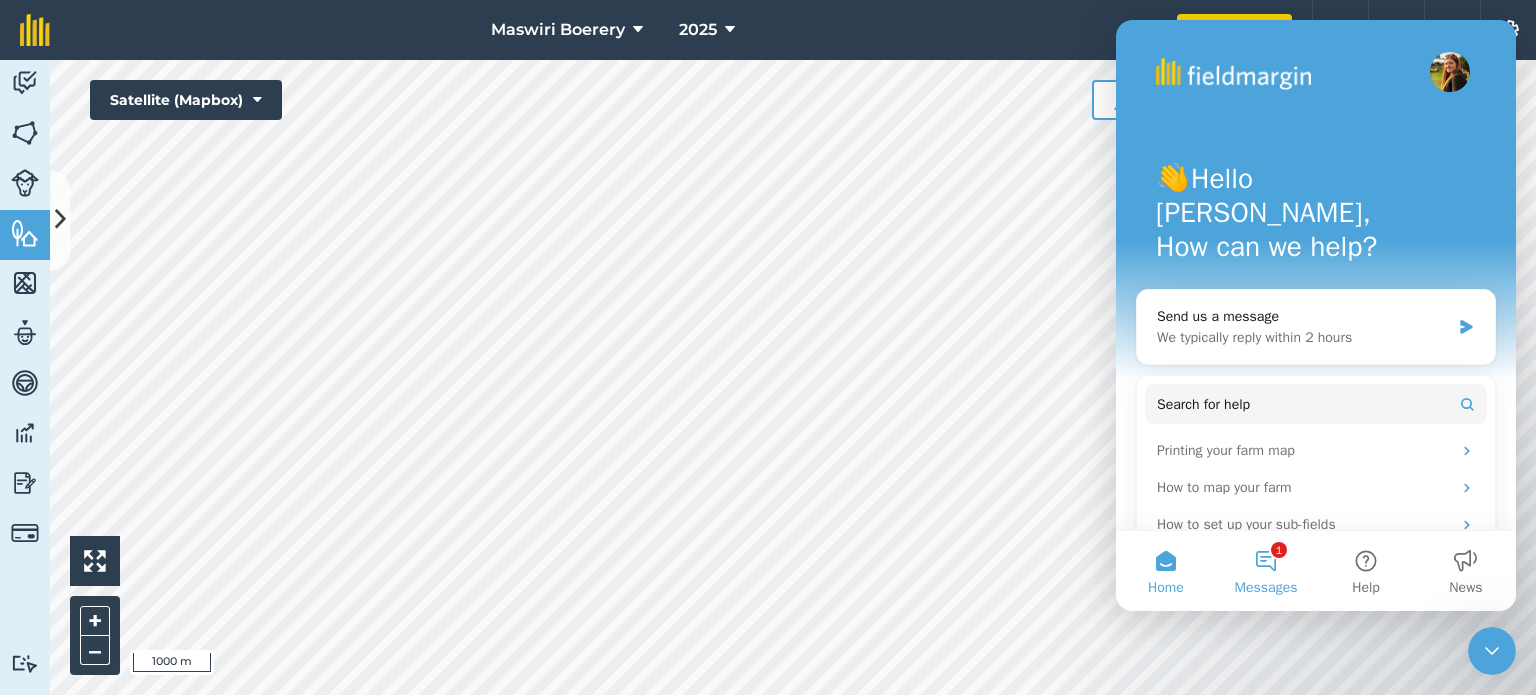 click on "1 Messages" at bounding box center [1266, 571] 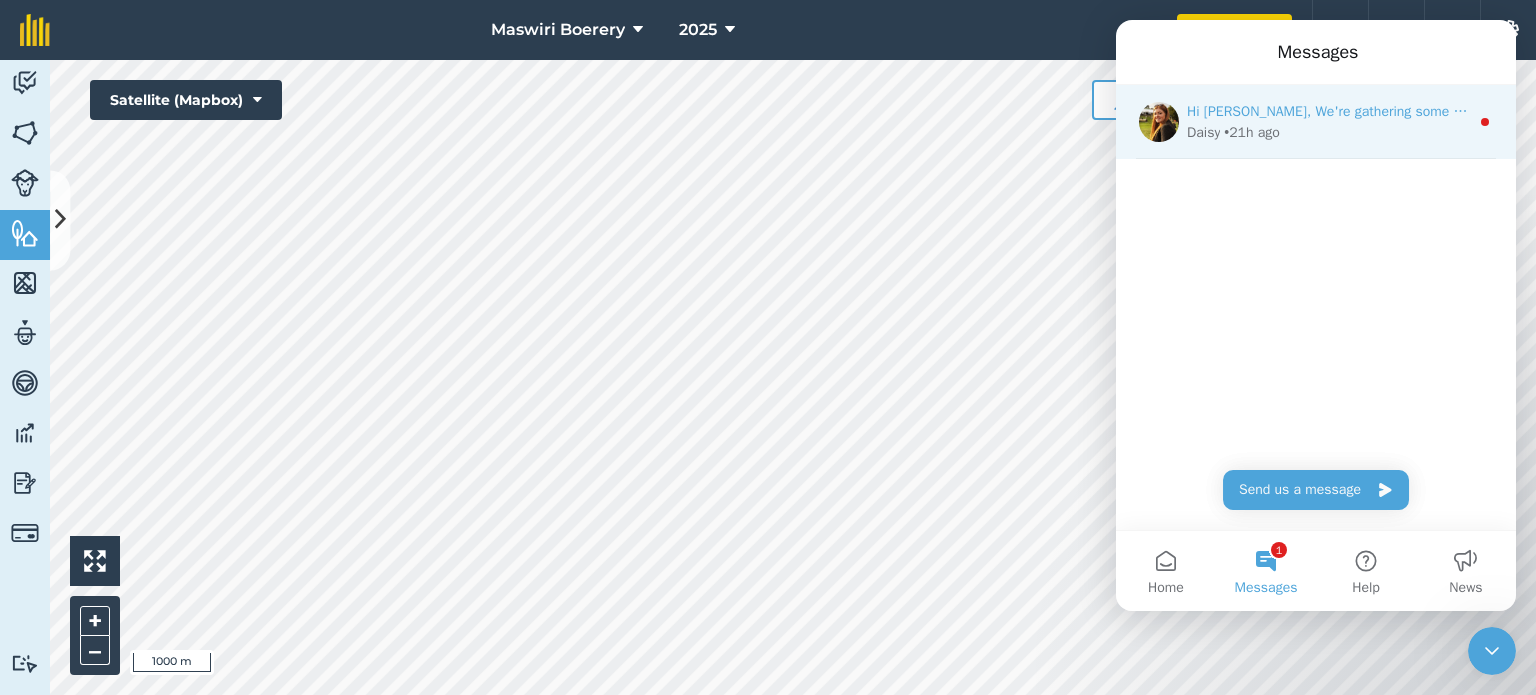 click on "Hi [PERSON_NAME],   We're gathering some photos of what our users are getting up to on farm at the moment to share across our social media channels - are you able to help out? 🚜🐑   If you've got any pictures which you don't mind us sharing either pop them in the chat below 👇 or send via email to [EMAIL_ADDRESS][DOMAIN_NAME] 📩   Cheers,  [PERSON_NAME]" at bounding box center (2313, 111) 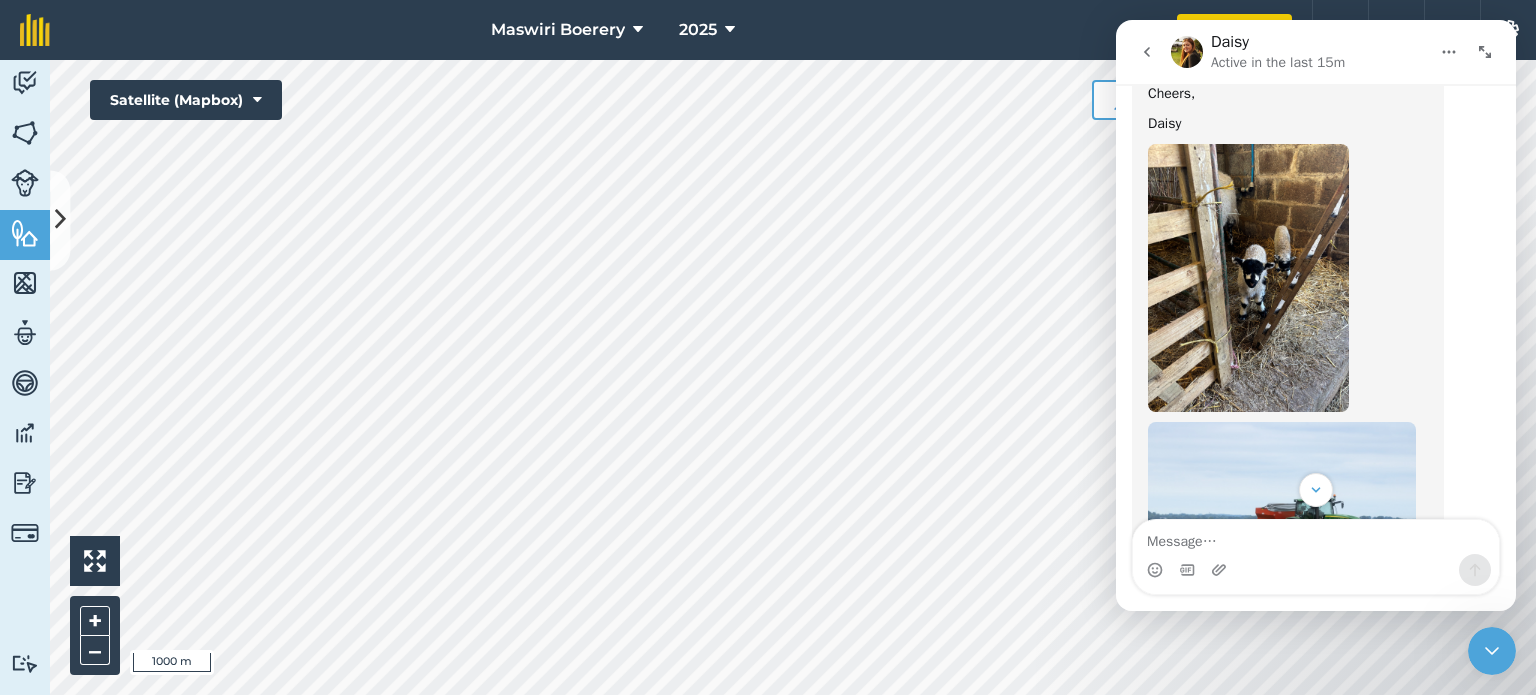 scroll, scrollTop: 412, scrollLeft: 0, axis: vertical 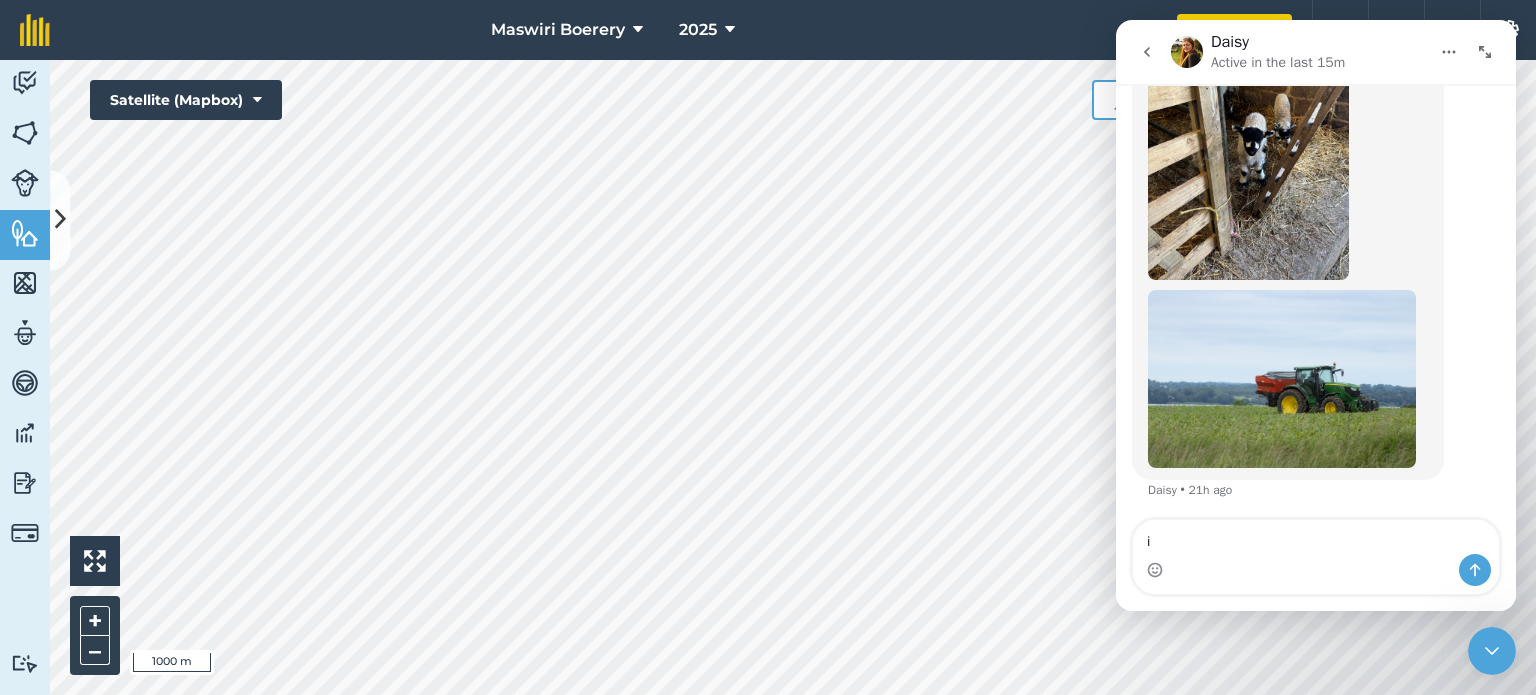 type on "i" 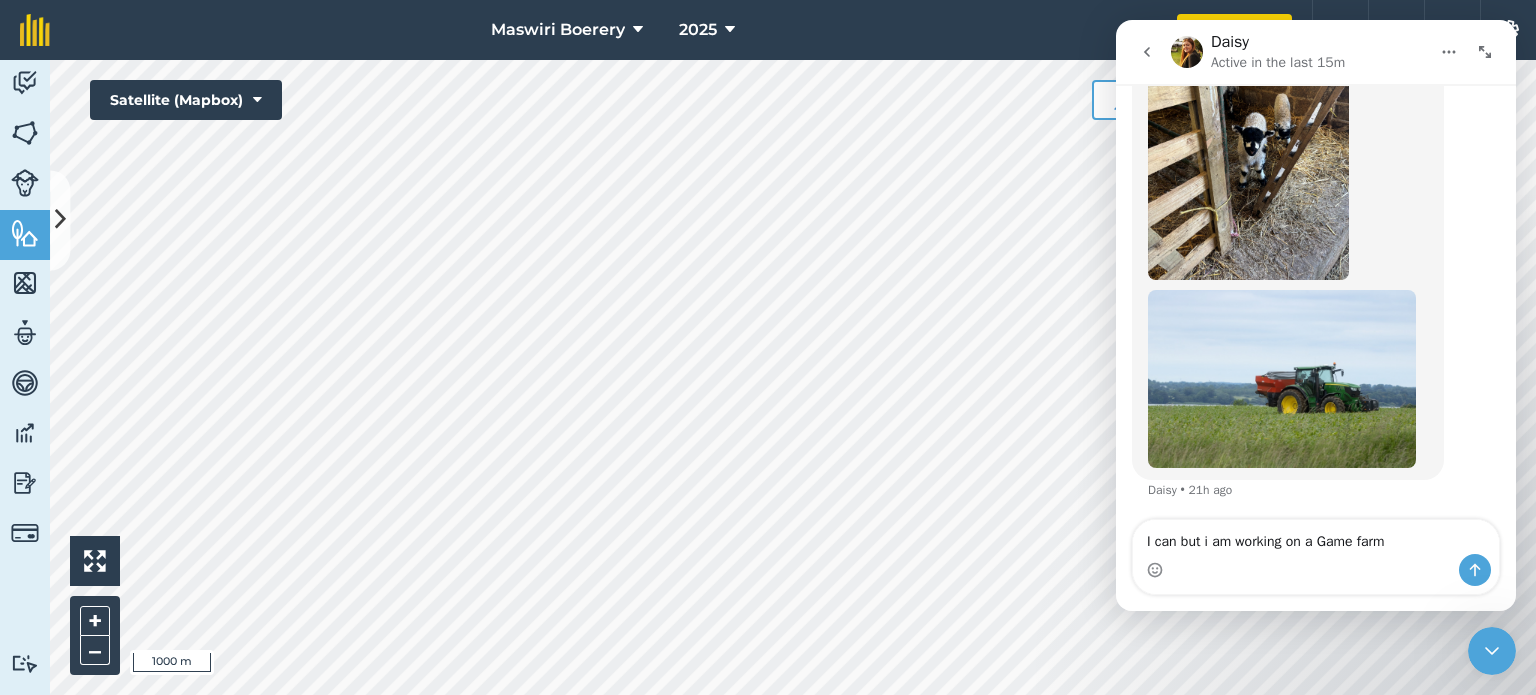 type on "I can but i am working on a Game farm" 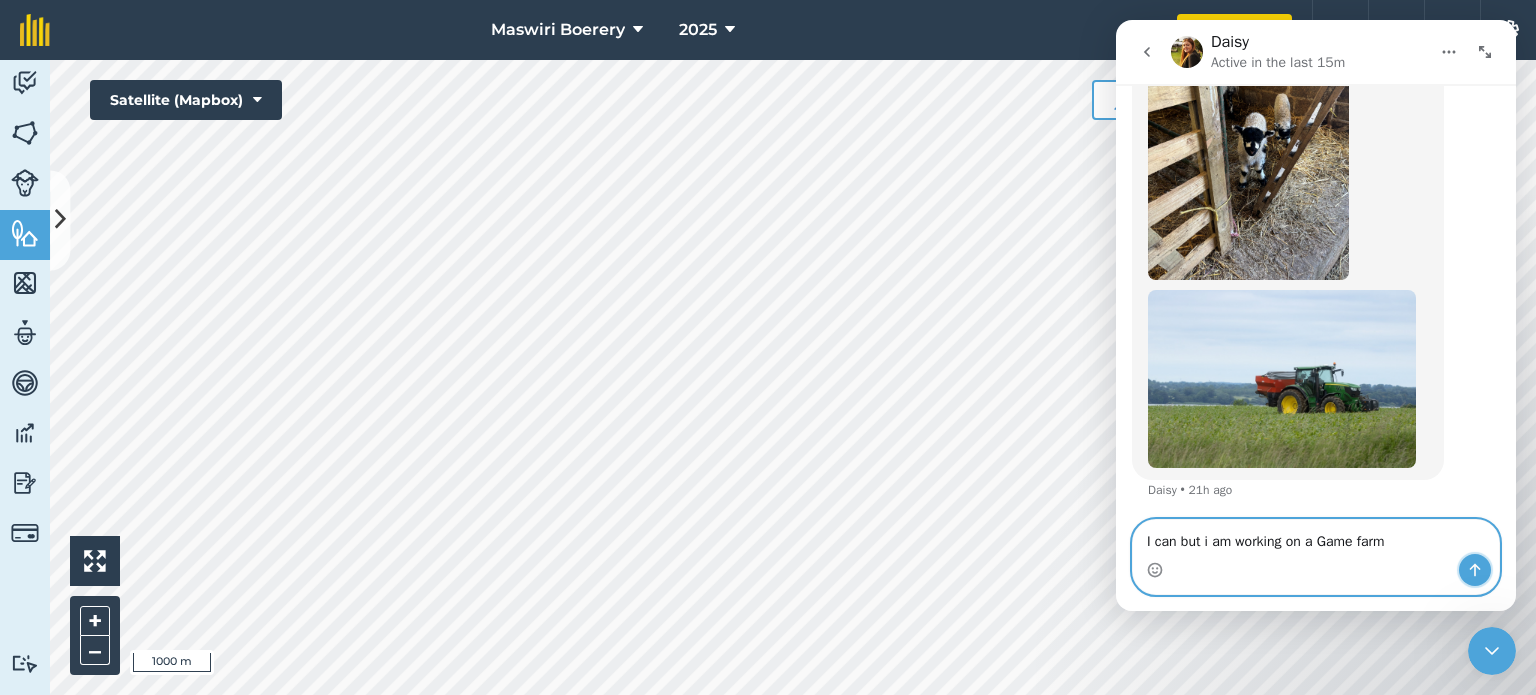 click at bounding box center (1475, 570) 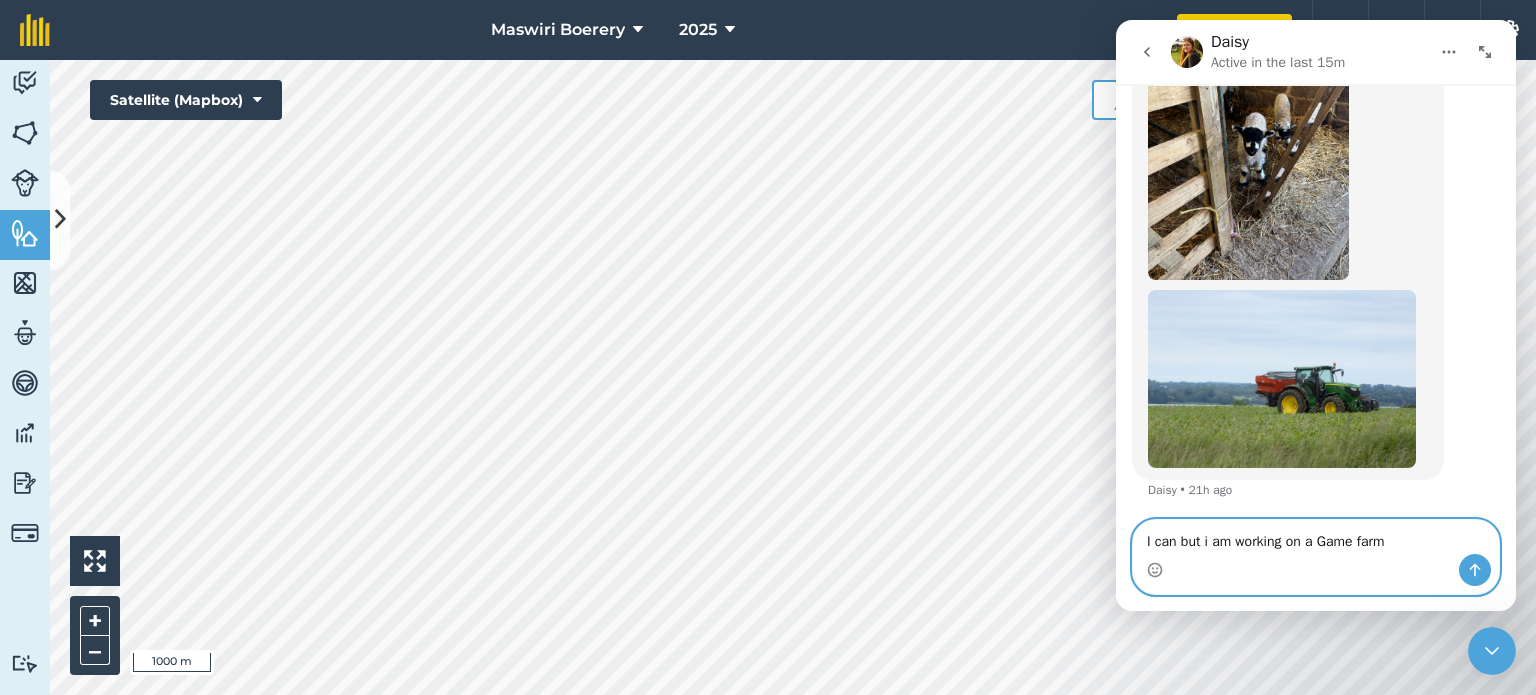 type 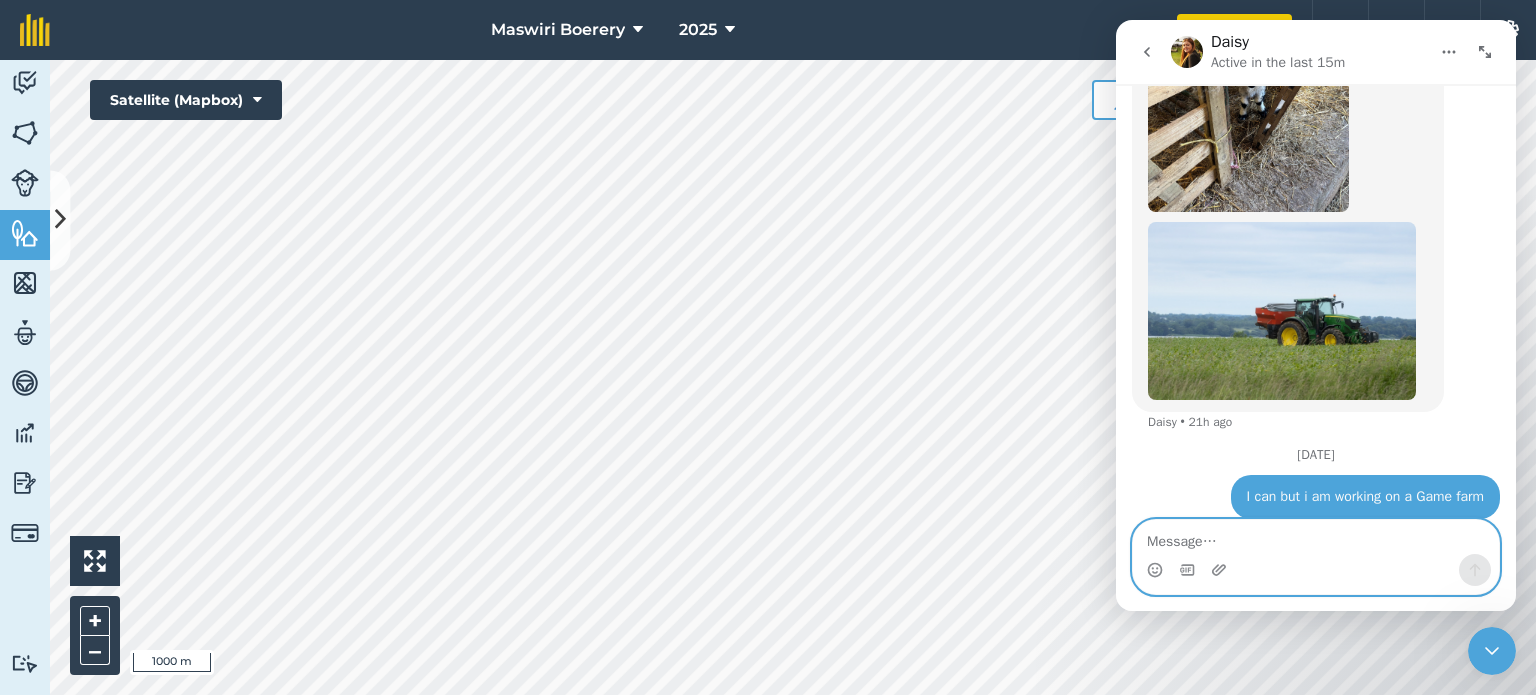 scroll, scrollTop: 499, scrollLeft: 0, axis: vertical 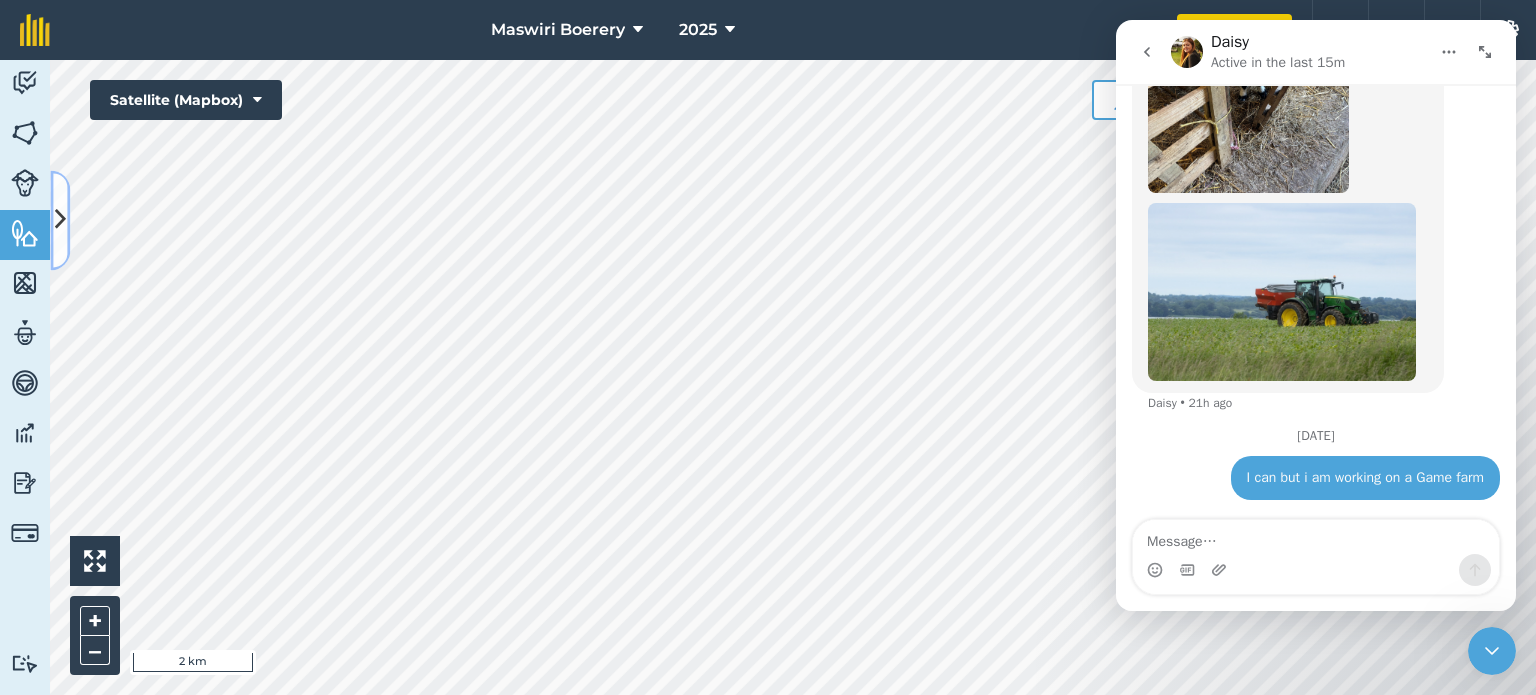 click at bounding box center (60, 220) 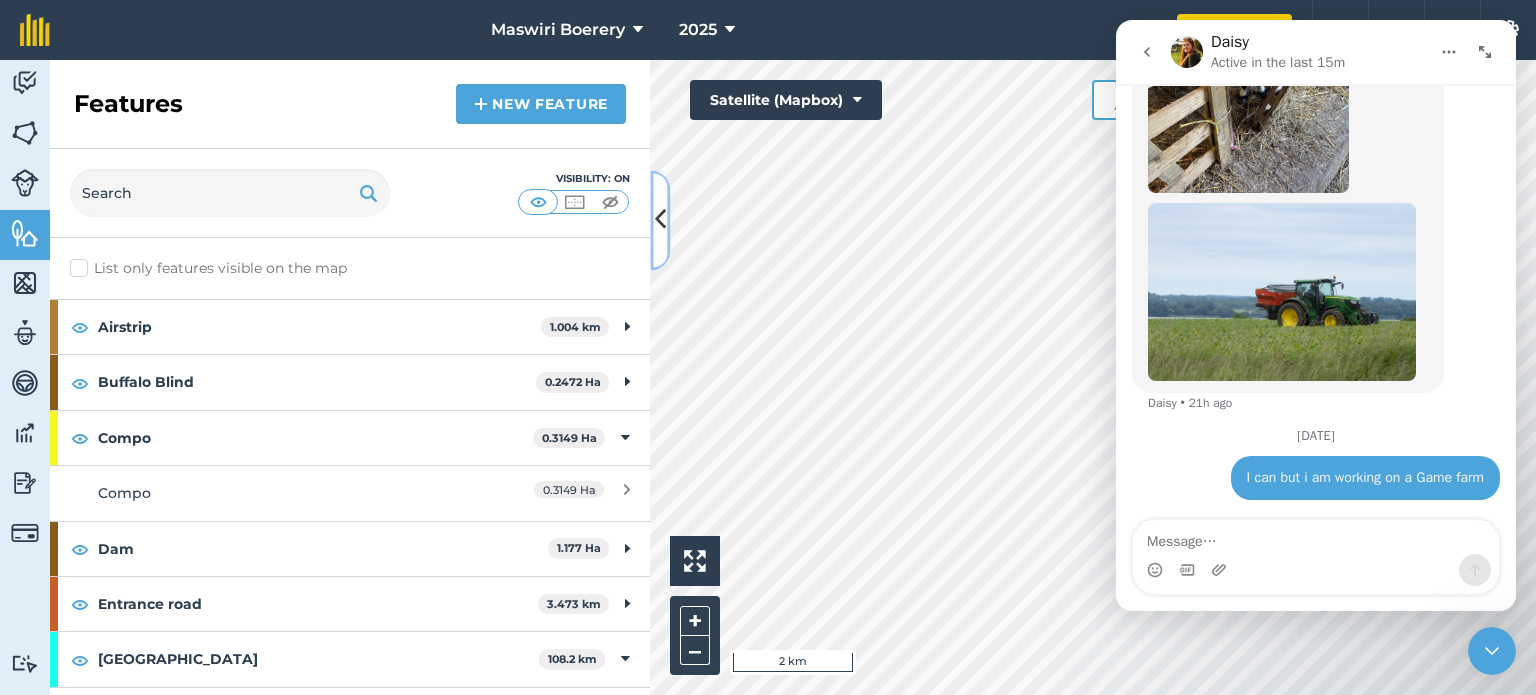 click at bounding box center (660, 220) 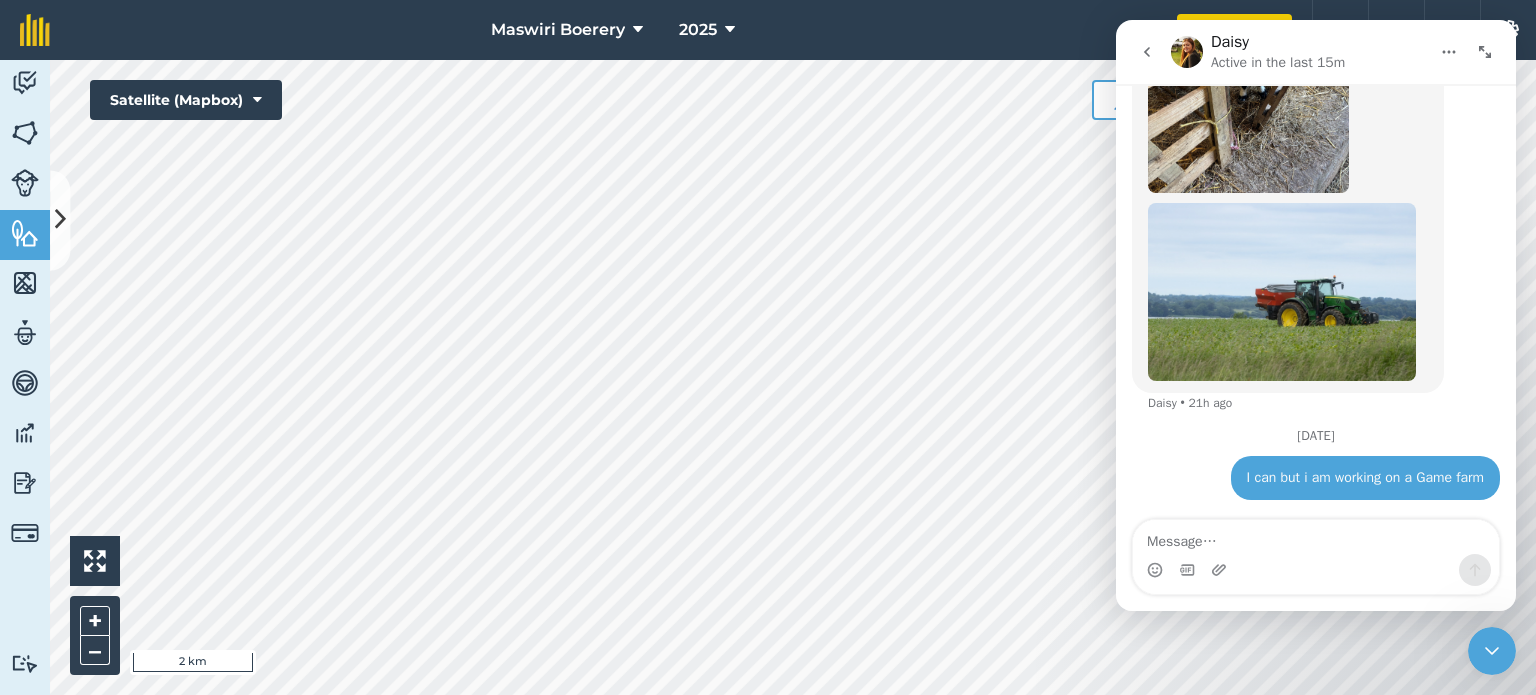 click 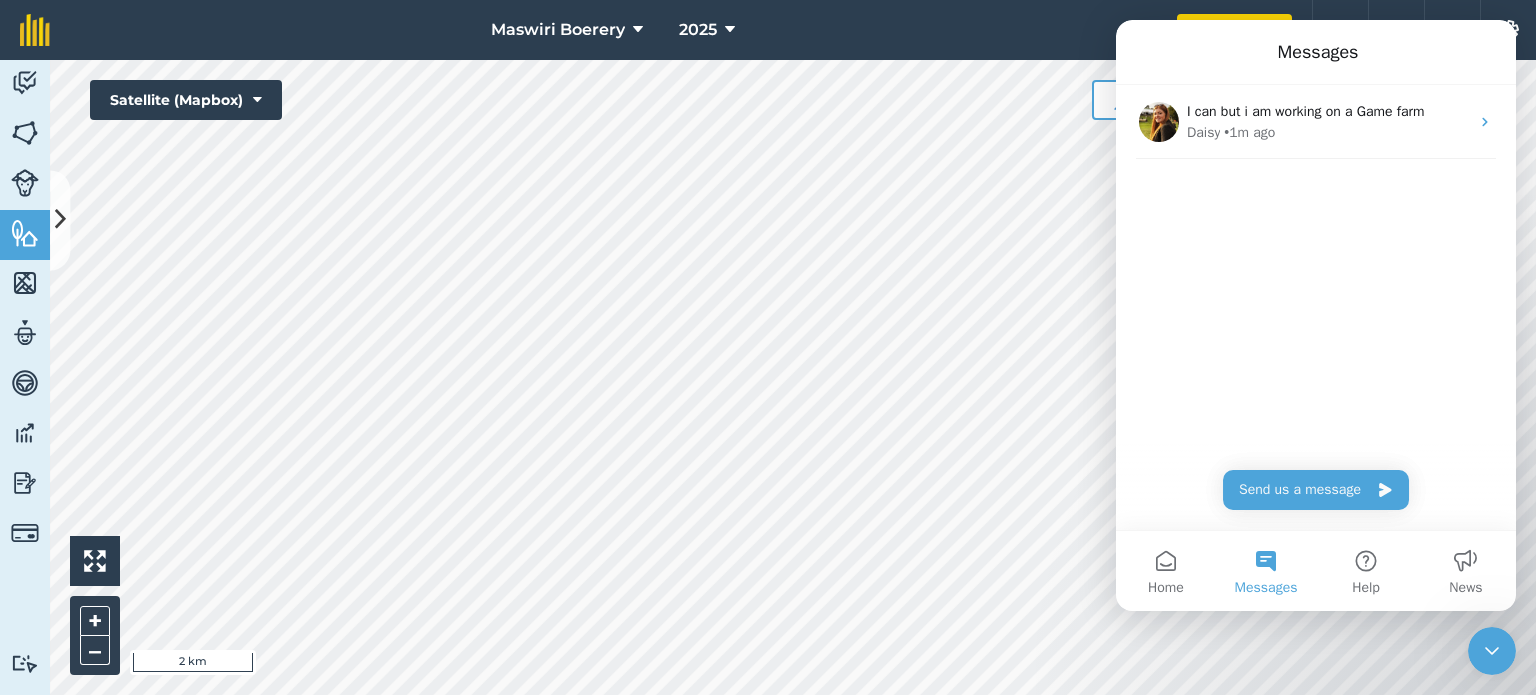 scroll, scrollTop: 0, scrollLeft: 0, axis: both 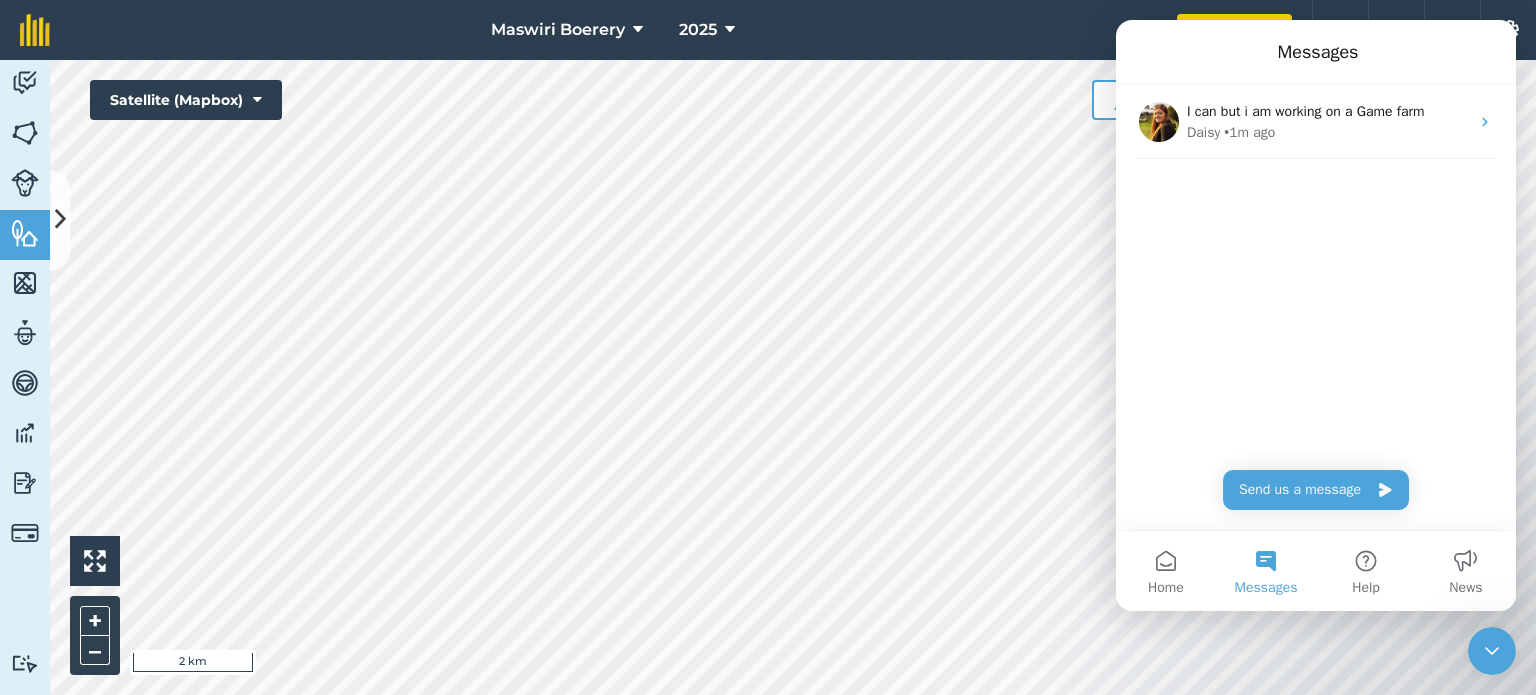 click 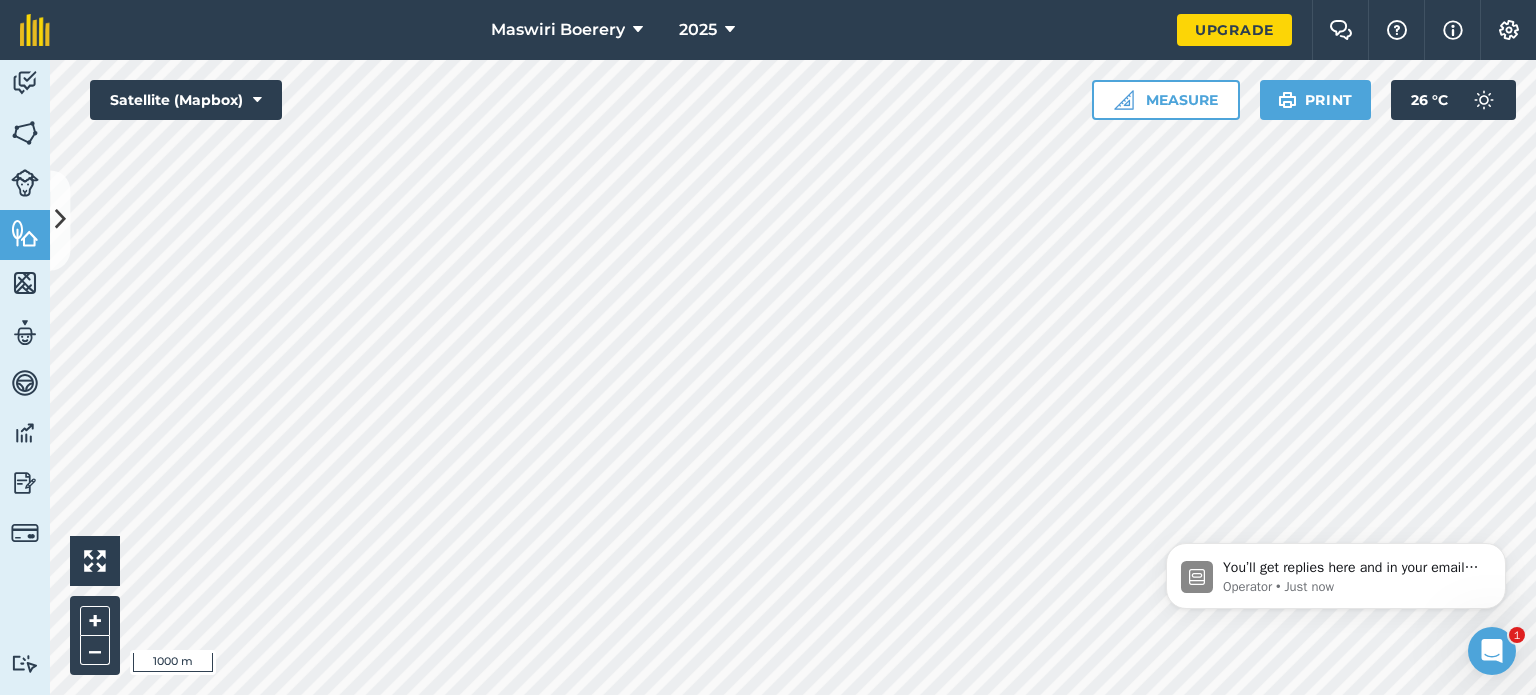 scroll, scrollTop: 0, scrollLeft: 0, axis: both 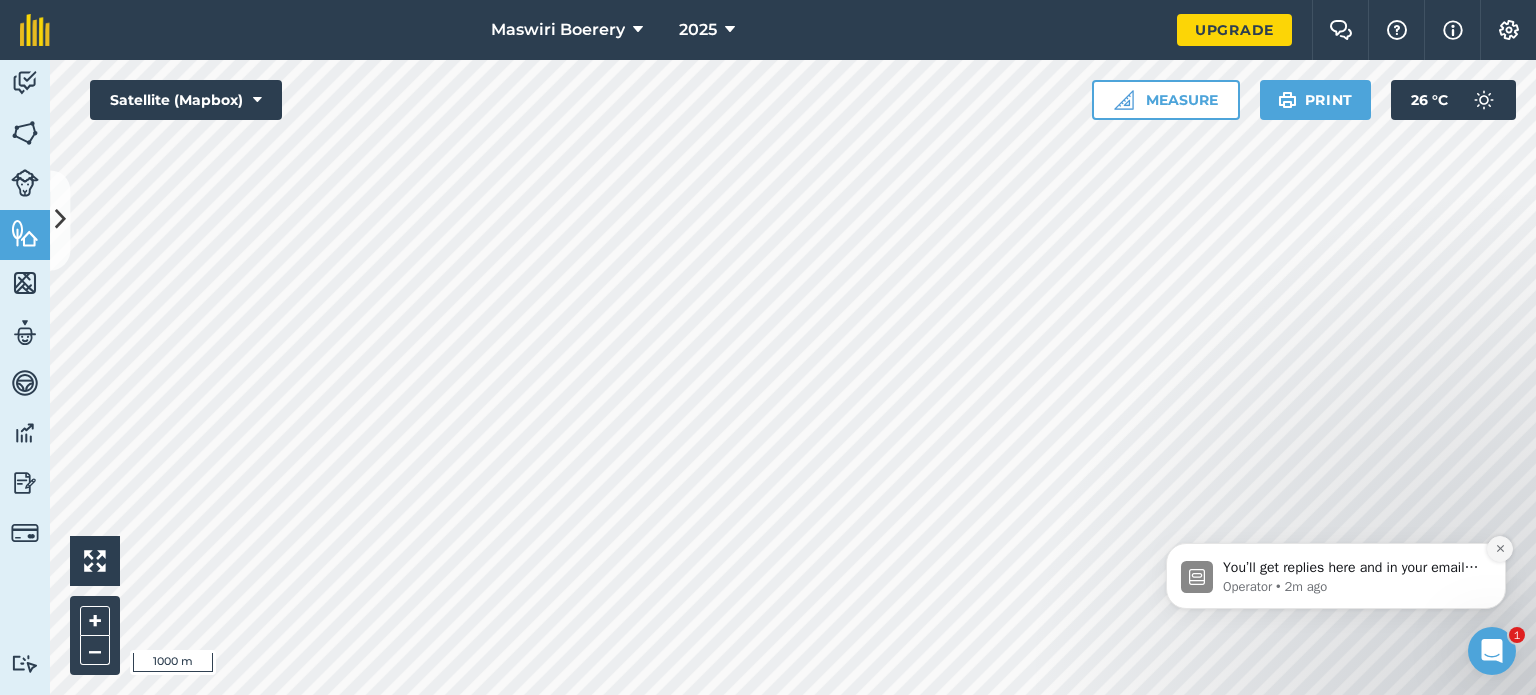 click 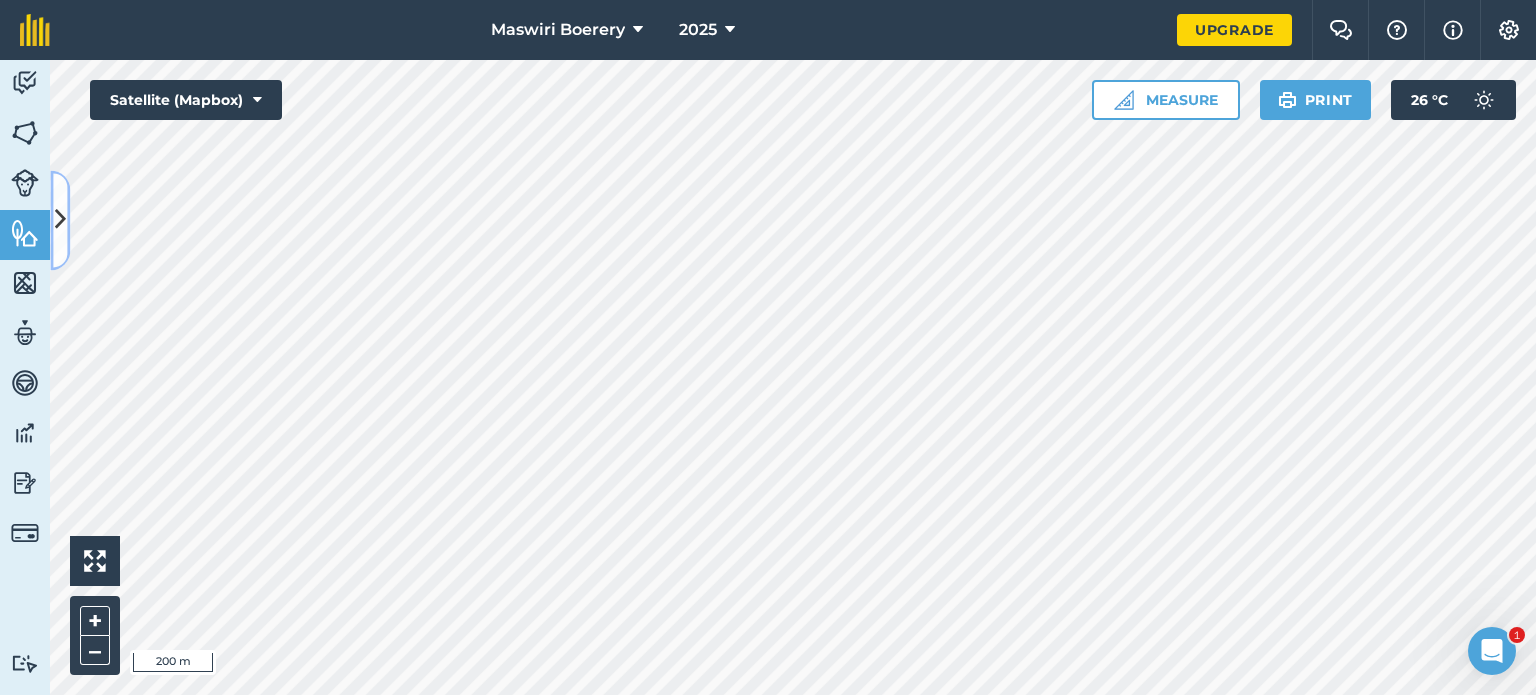 click at bounding box center (60, 220) 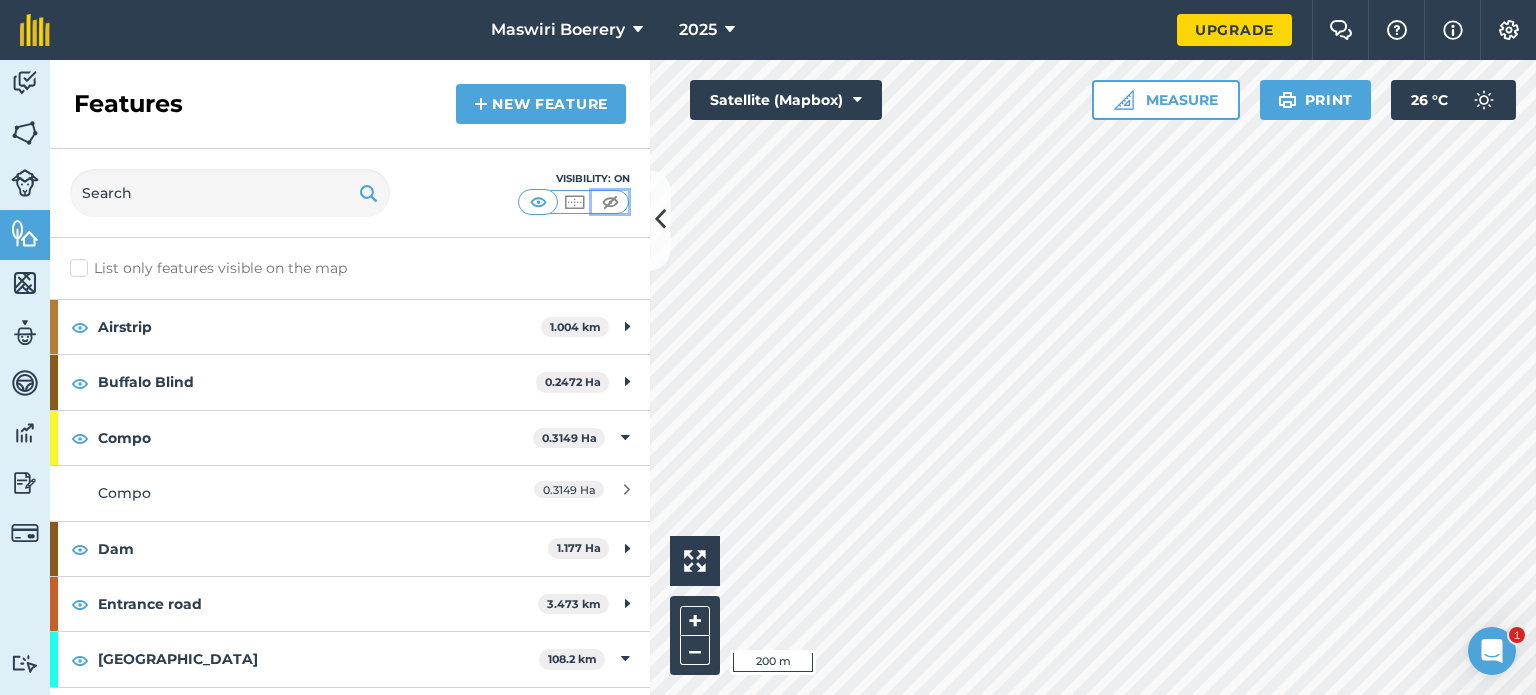 click at bounding box center [610, 202] 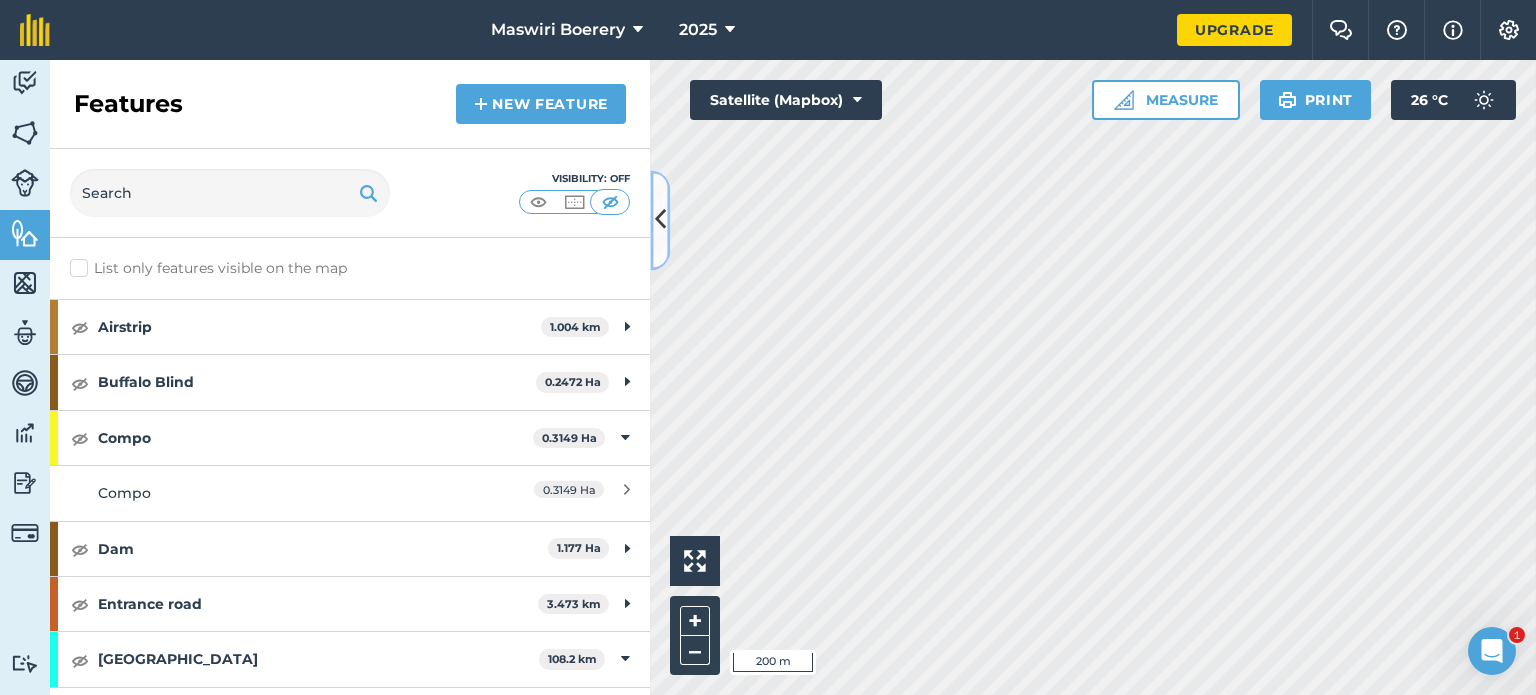 click at bounding box center (660, 220) 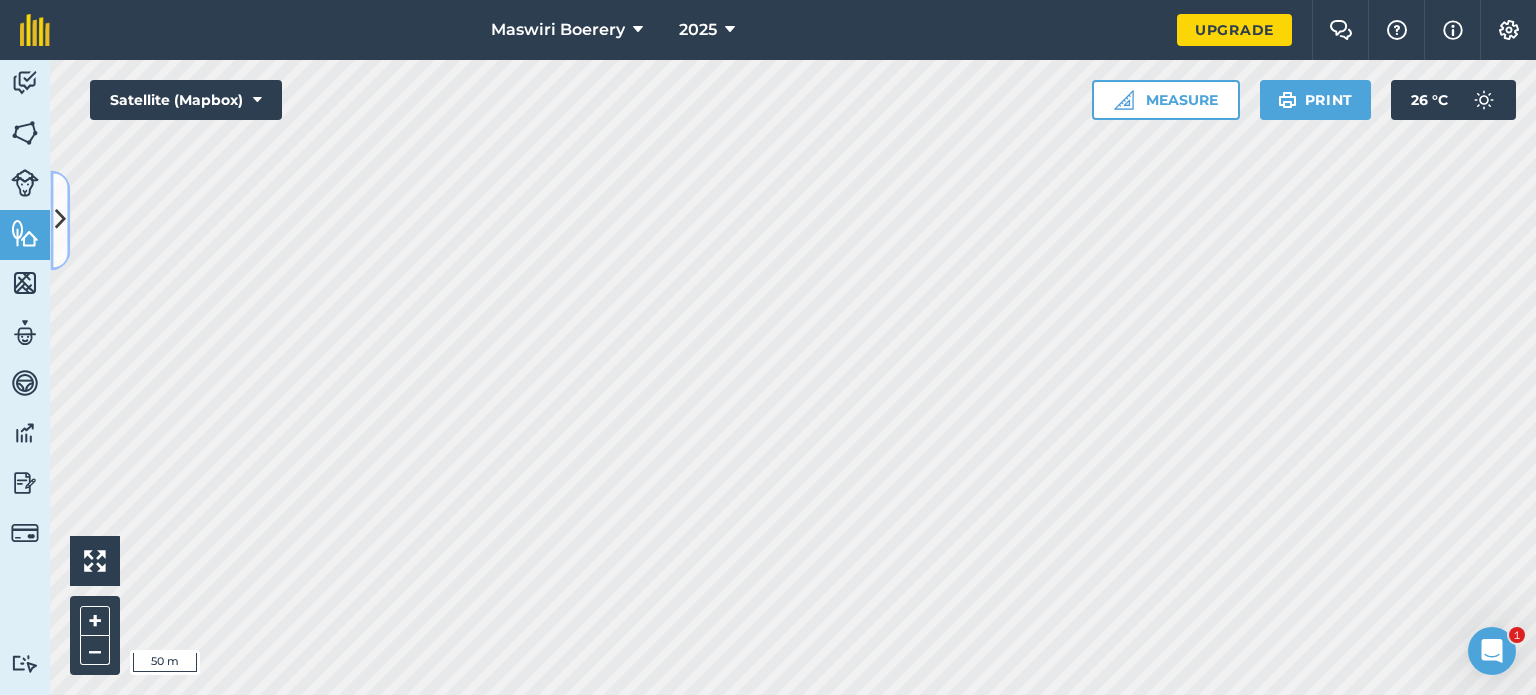 click at bounding box center [60, 220] 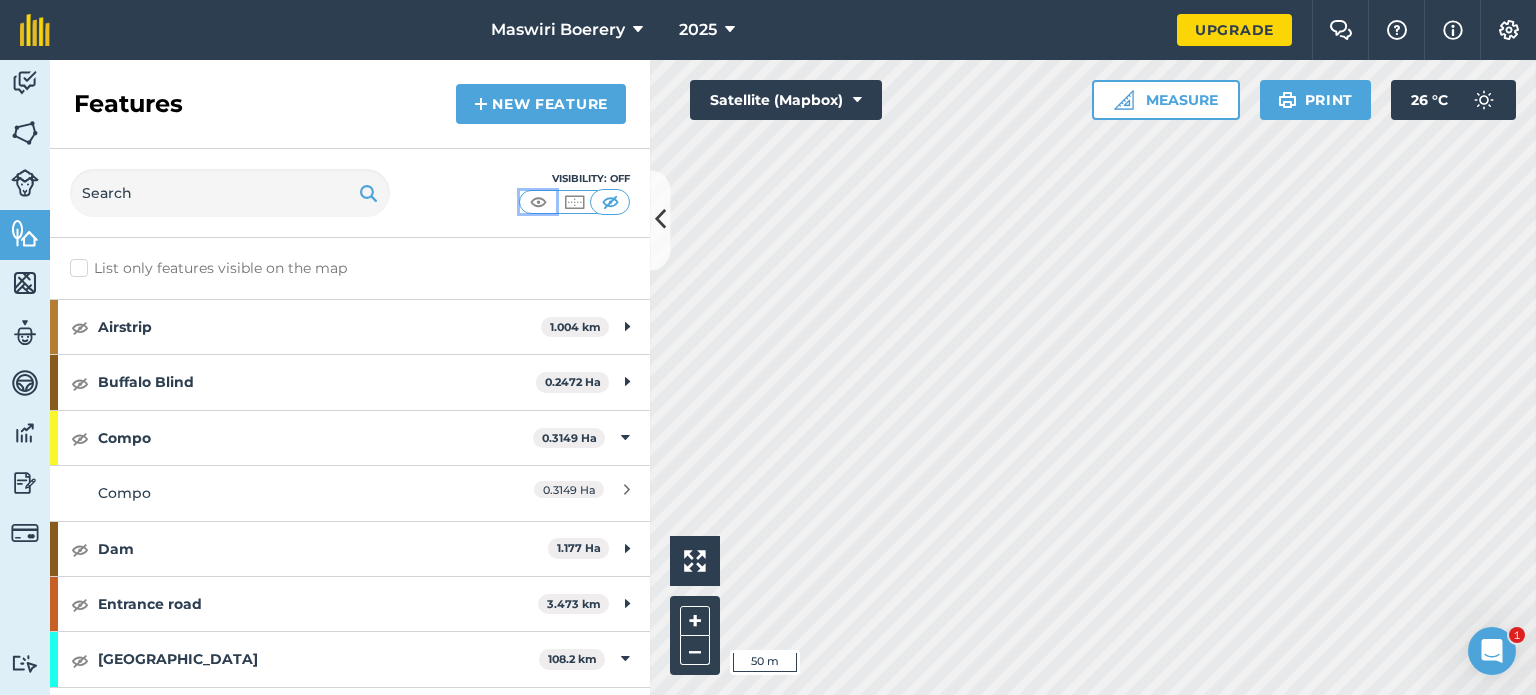 click at bounding box center [538, 202] 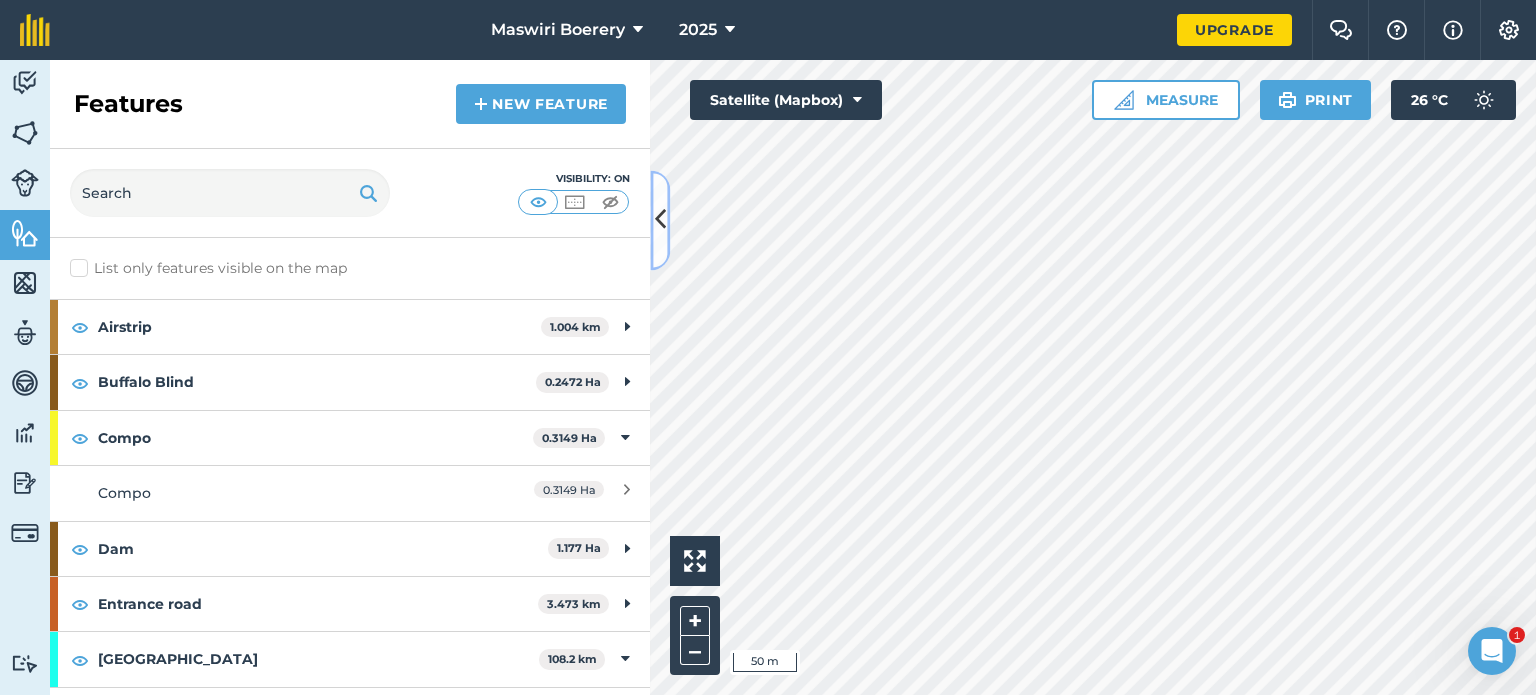 click at bounding box center [660, 220] 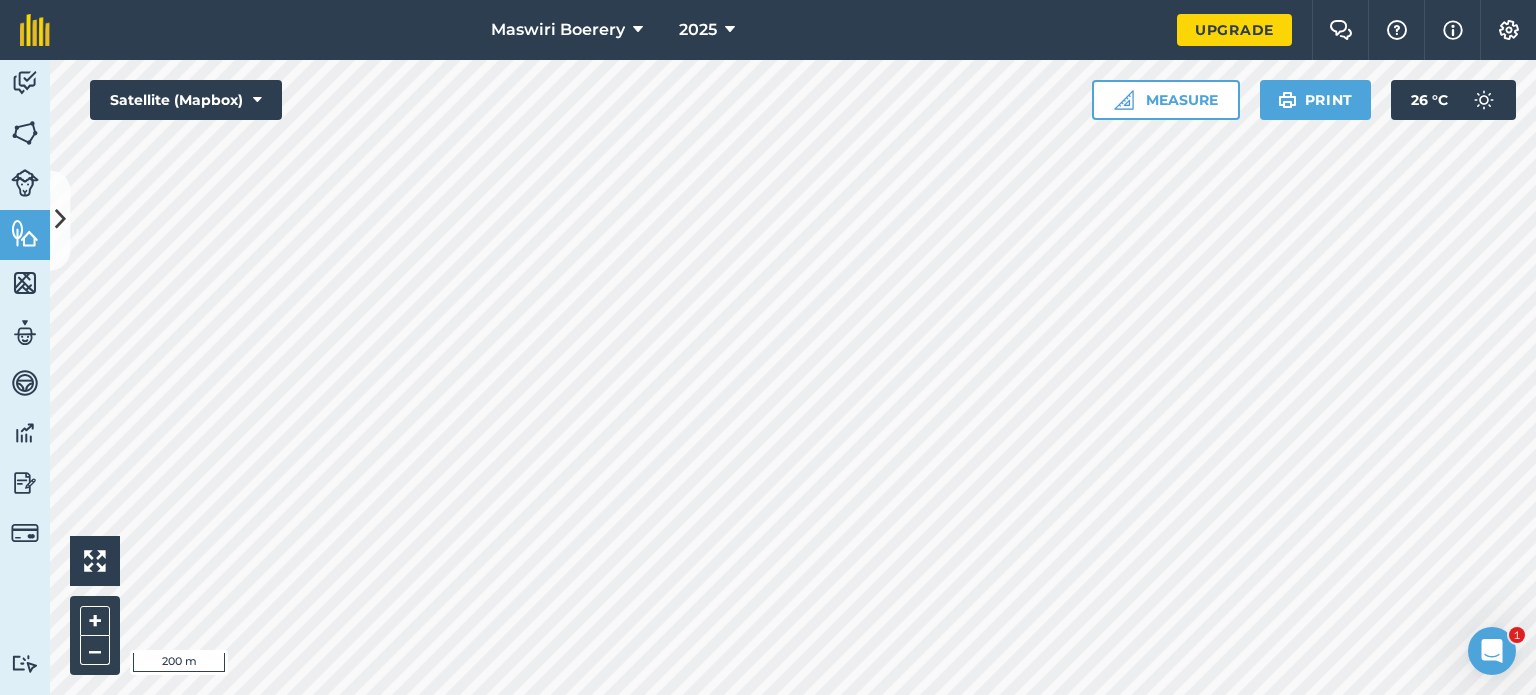click at bounding box center [1492, 651] 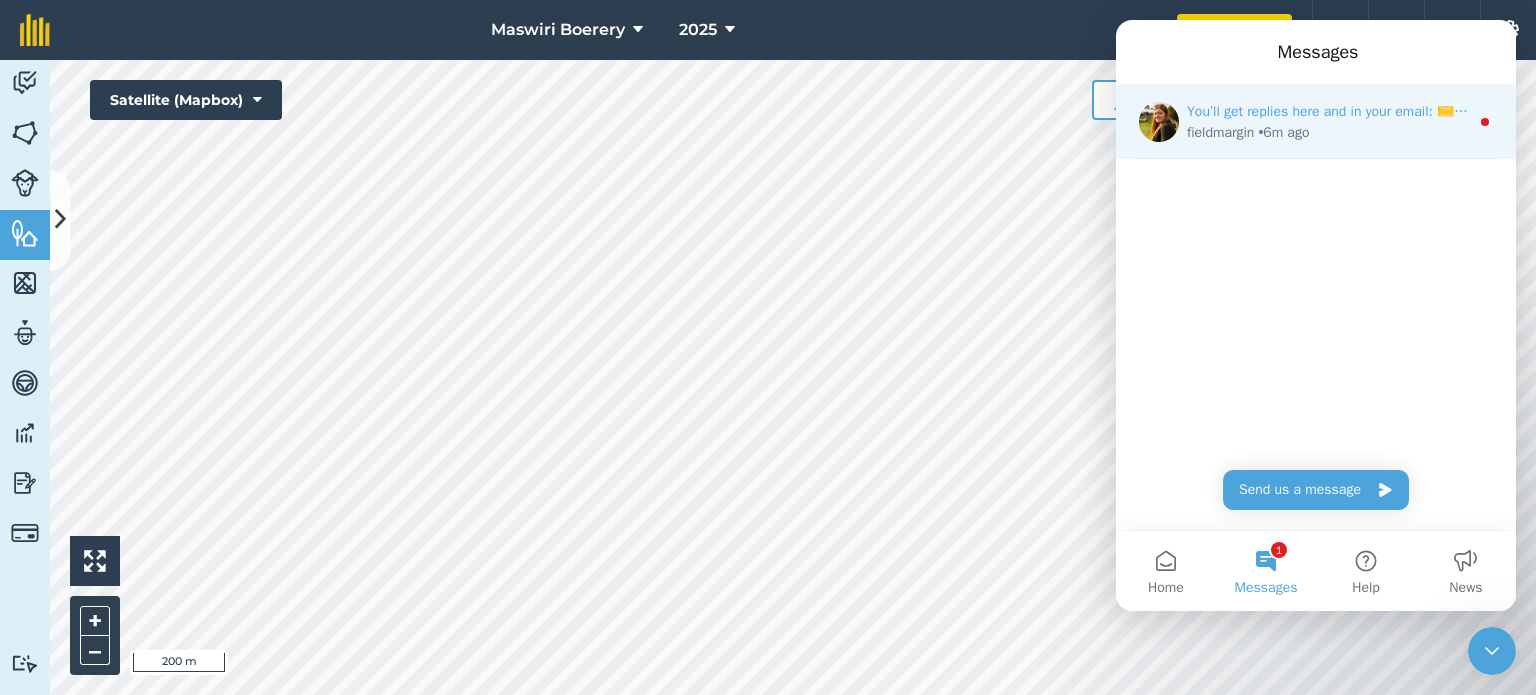 click on "fieldmargin •  6m ago" at bounding box center (1328, 132) 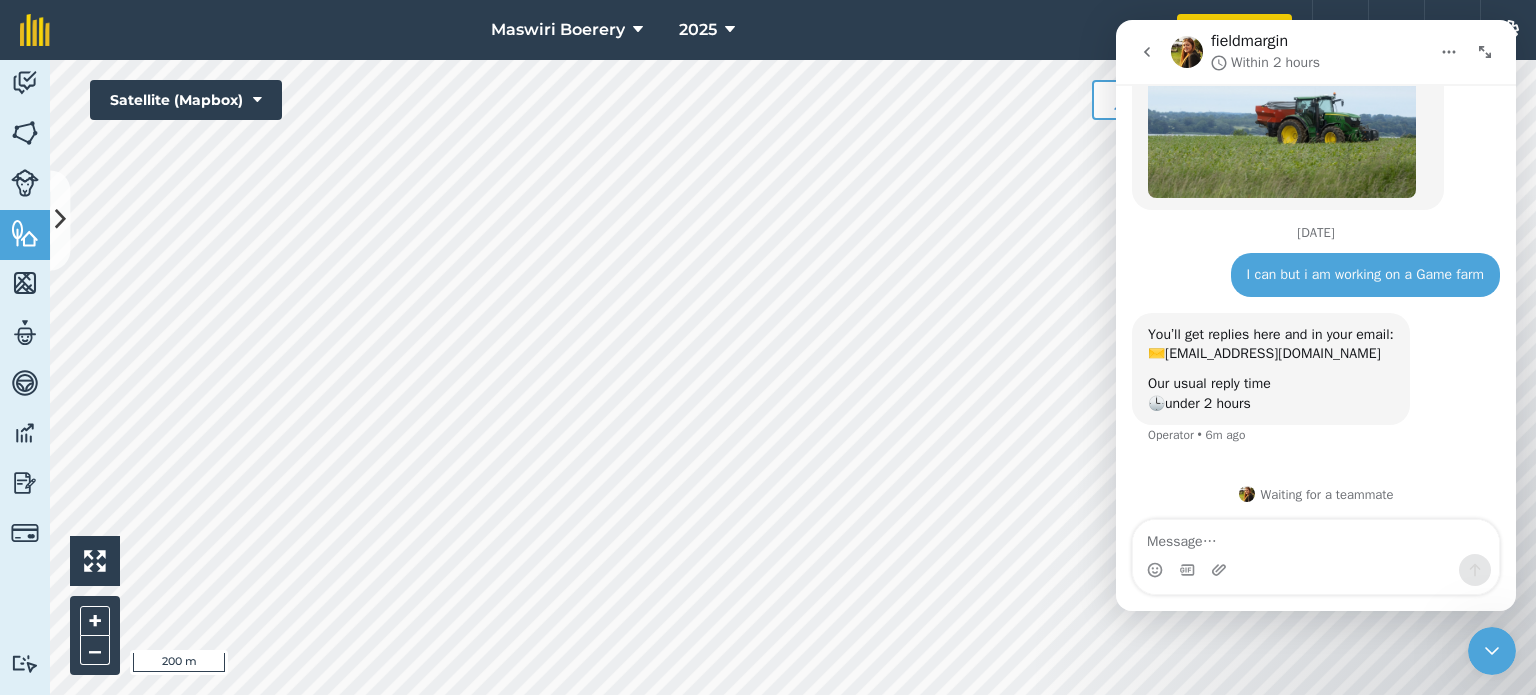 scroll, scrollTop: 684, scrollLeft: 0, axis: vertical 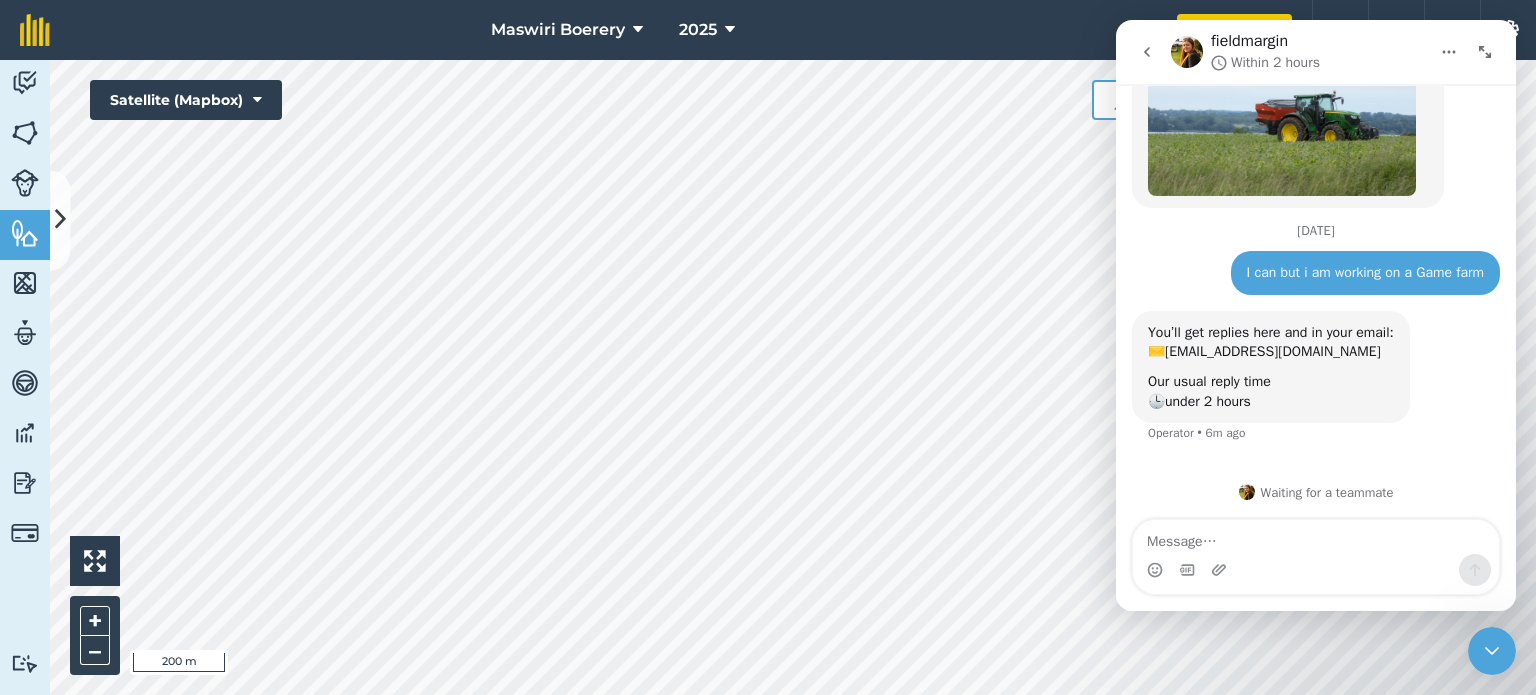 click 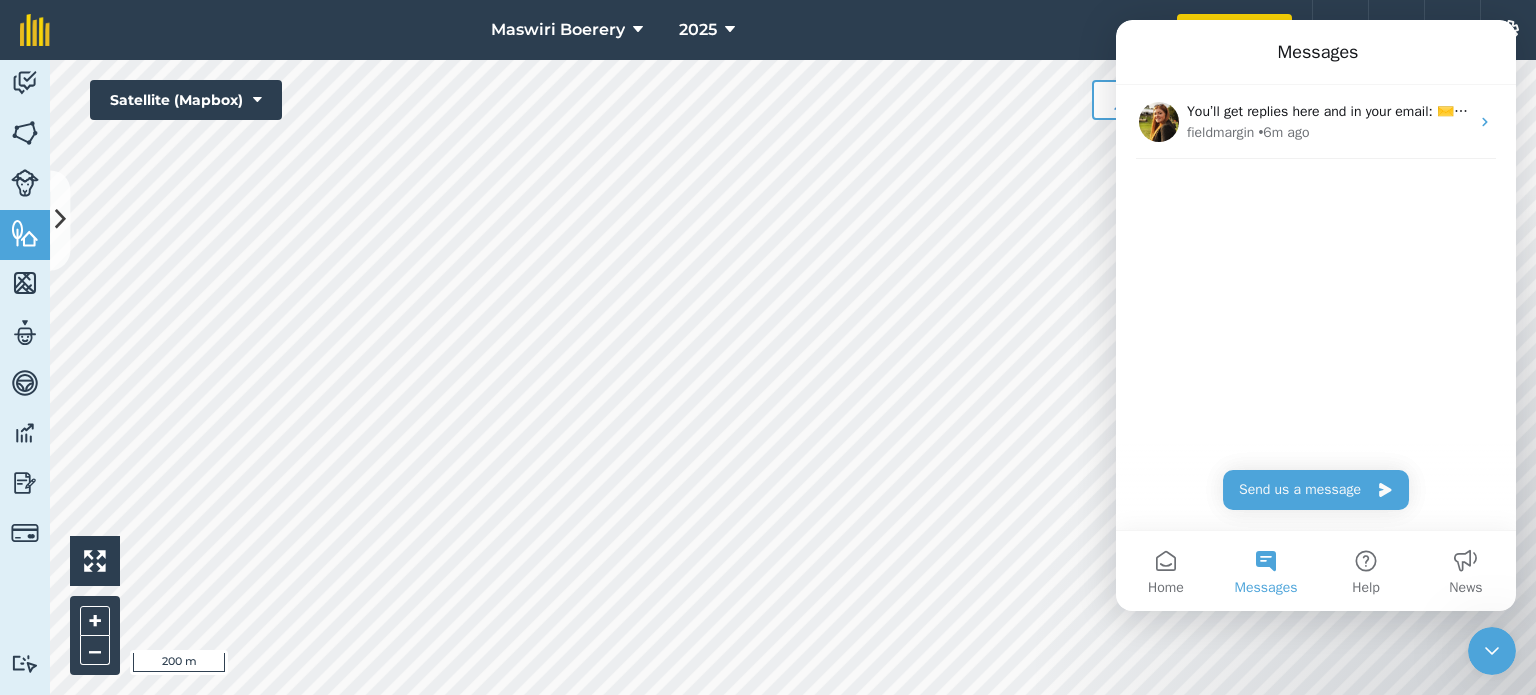 scroll, scrollTop: 0, scrollLeft: 0, axis: both 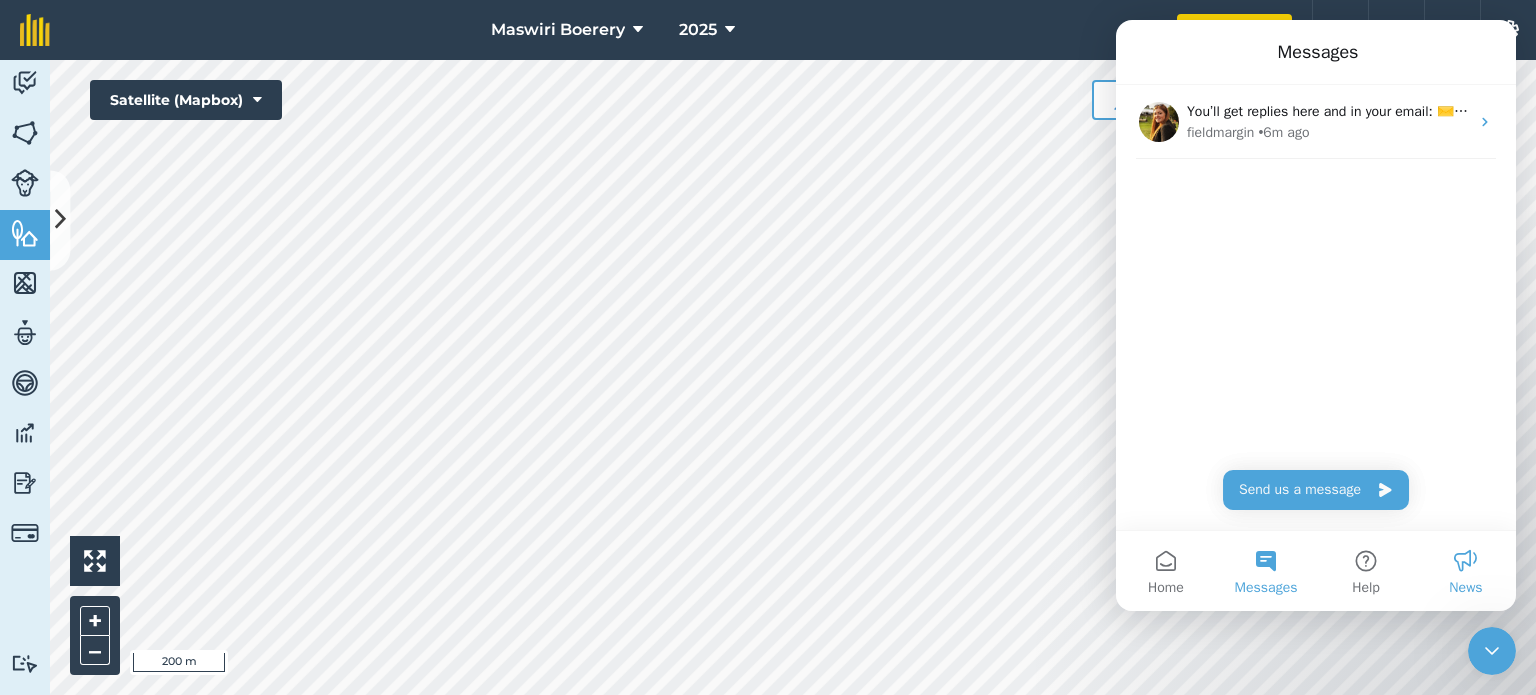 click on "News" at bounding box center [1466, 571] 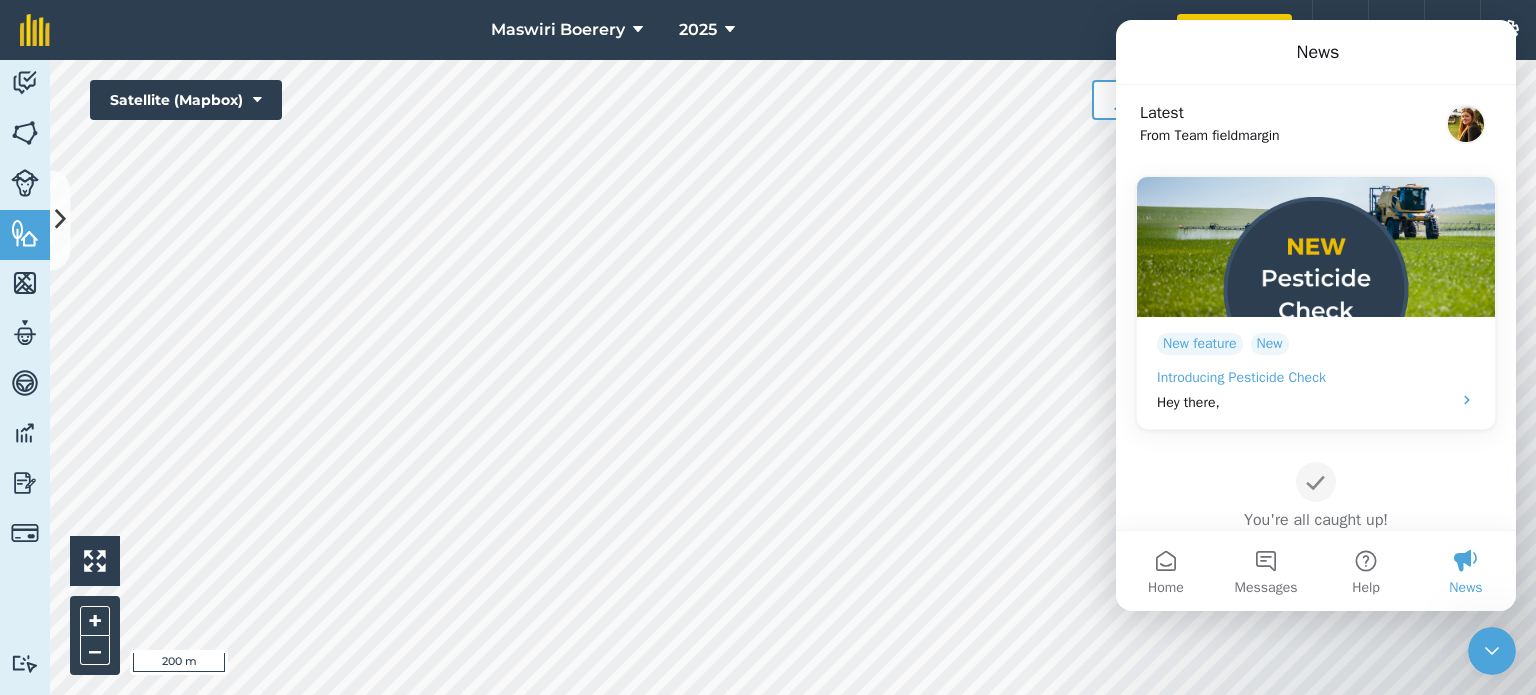scroll, scrollTop: 96, scrollLeft: 0, axis: vertical 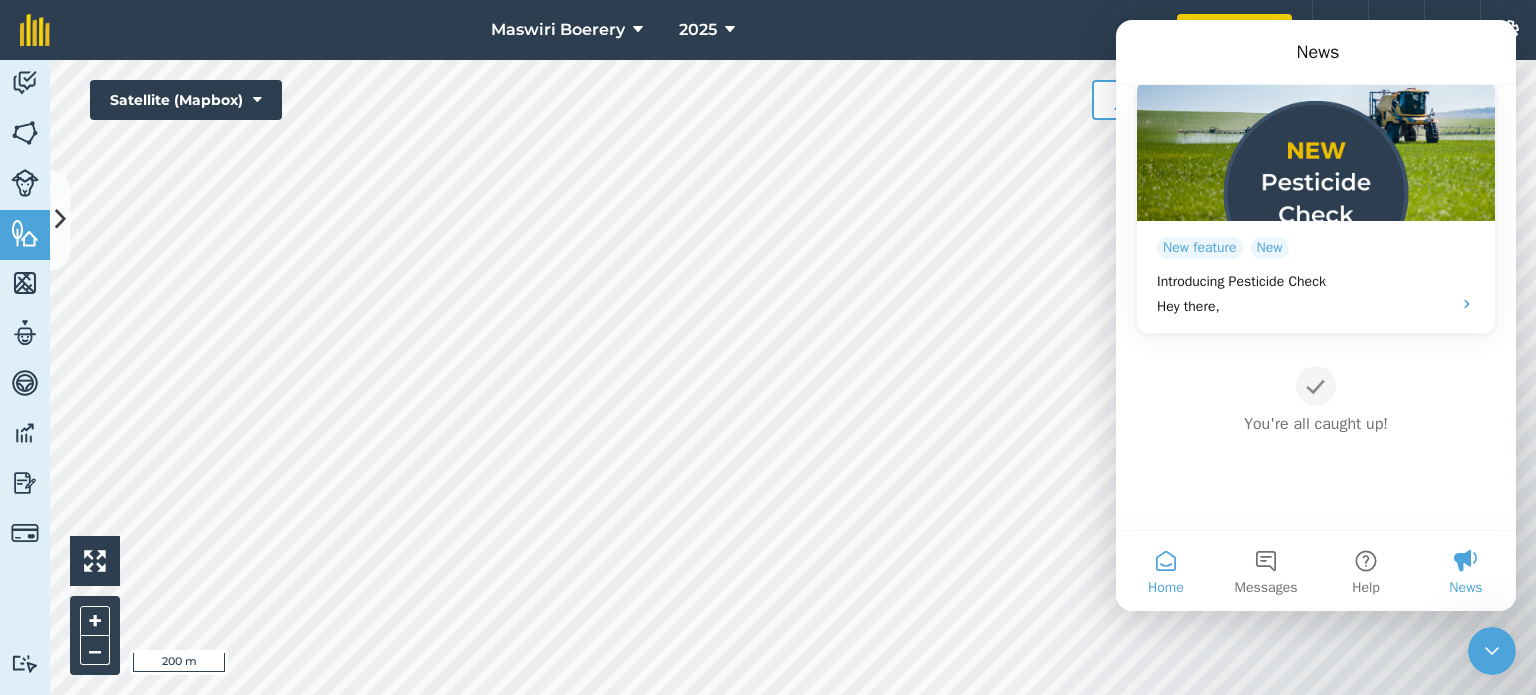 click on "Home" at bounding box center (1166, 571) 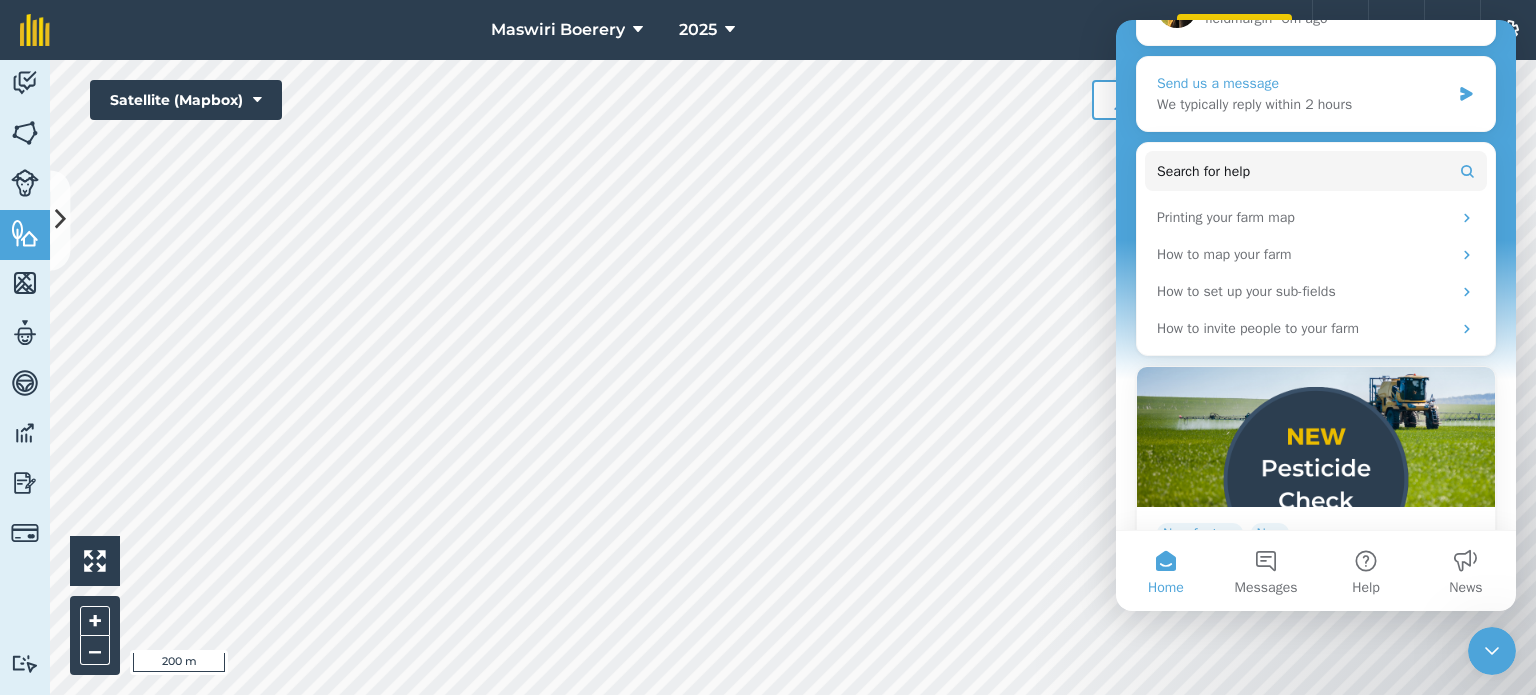 scroll, scrollTop: 412, scrollLeft: 0, axis: vertical 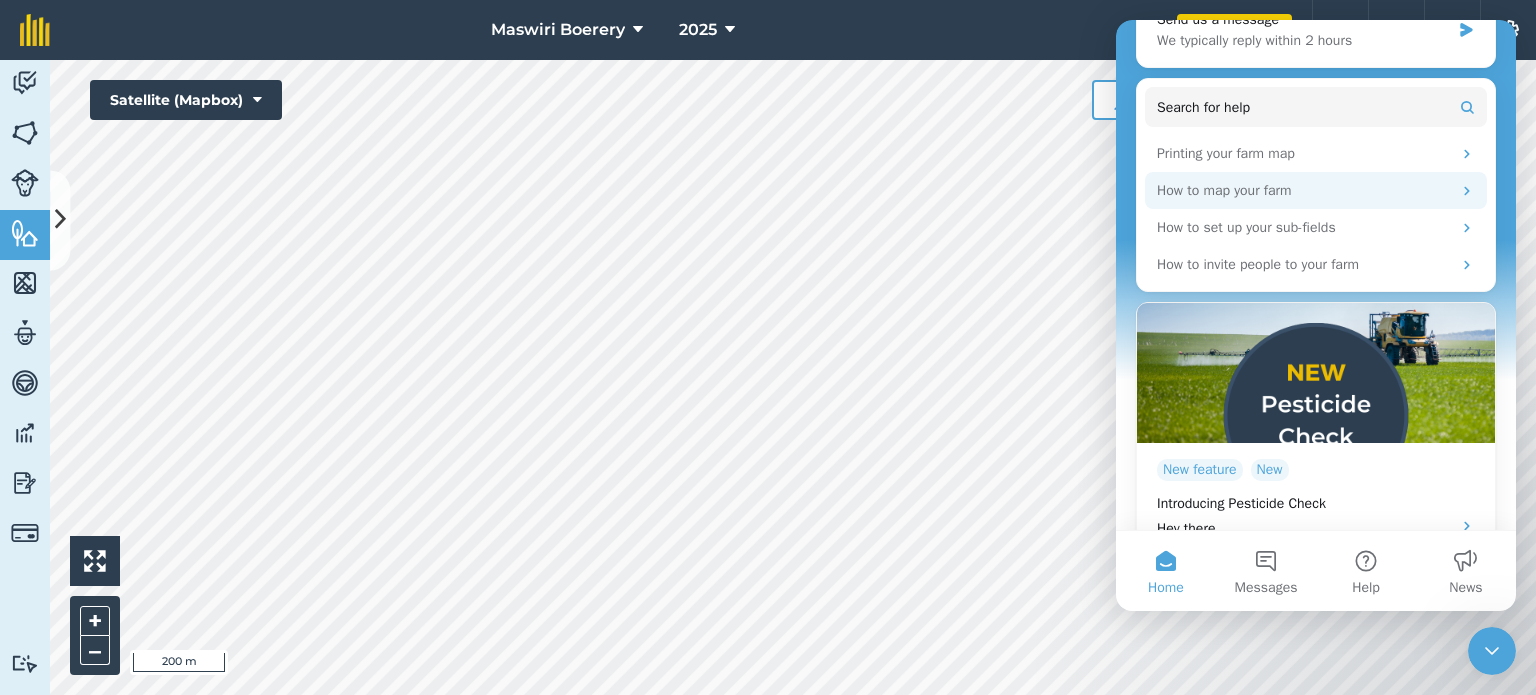 click on "How to map your farm" at bounding box center [1304, 190] 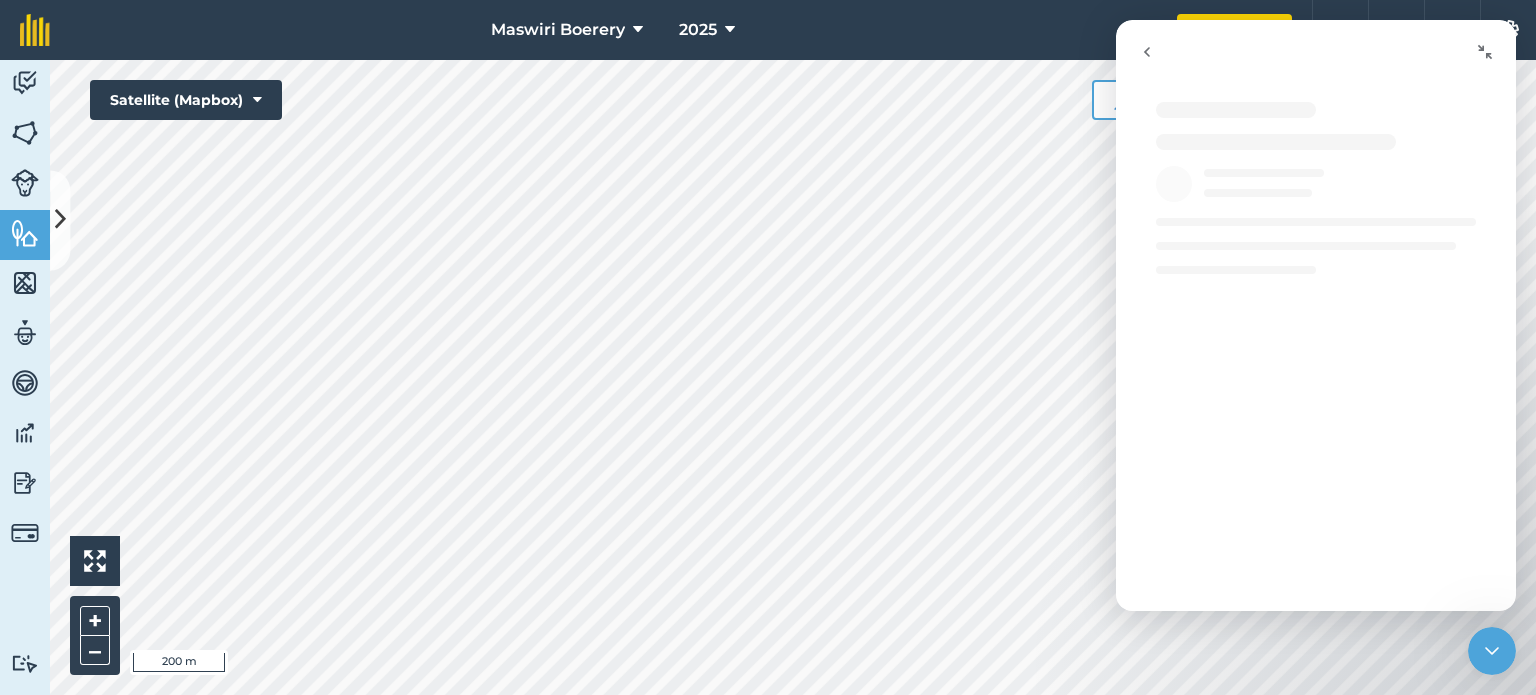 scroll, scrollTop: 0, scrollLeft: 0, axis: both 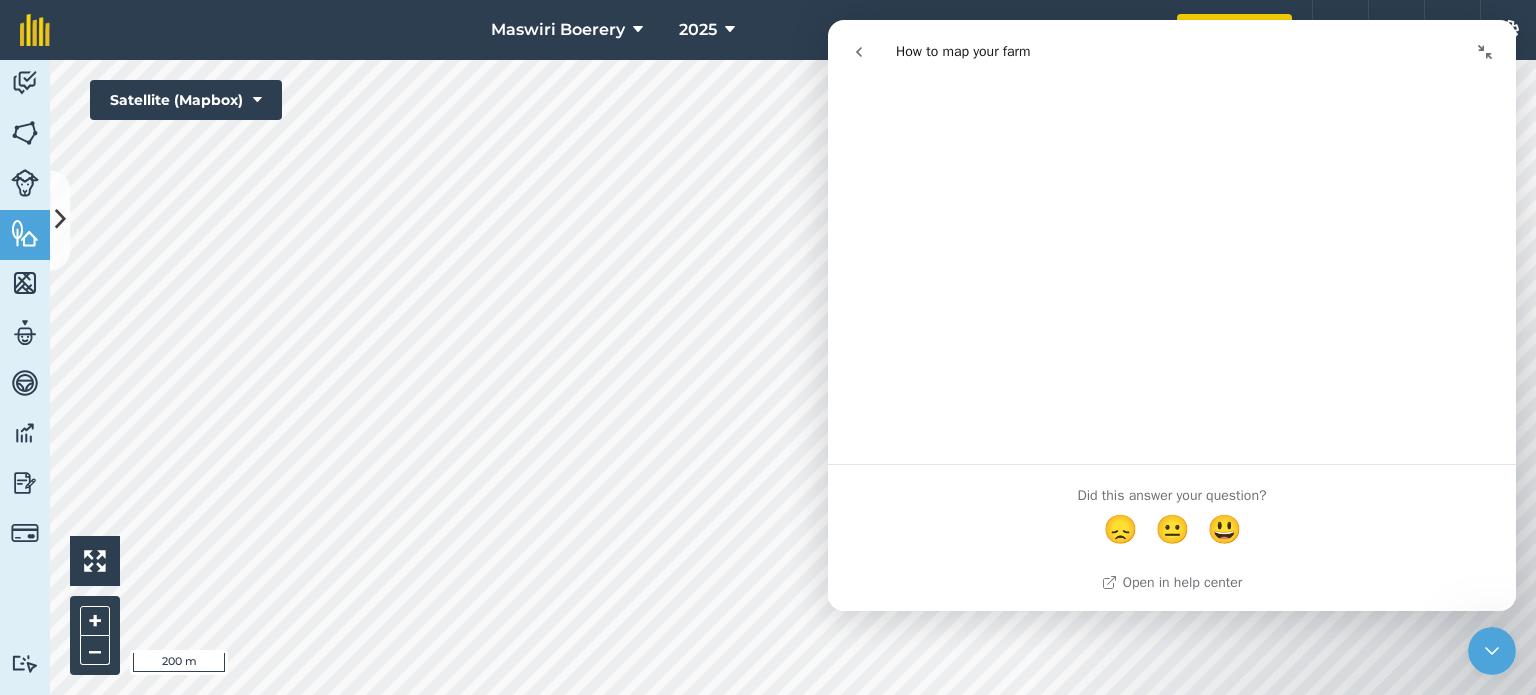 click at bounding box center [1485, 52] 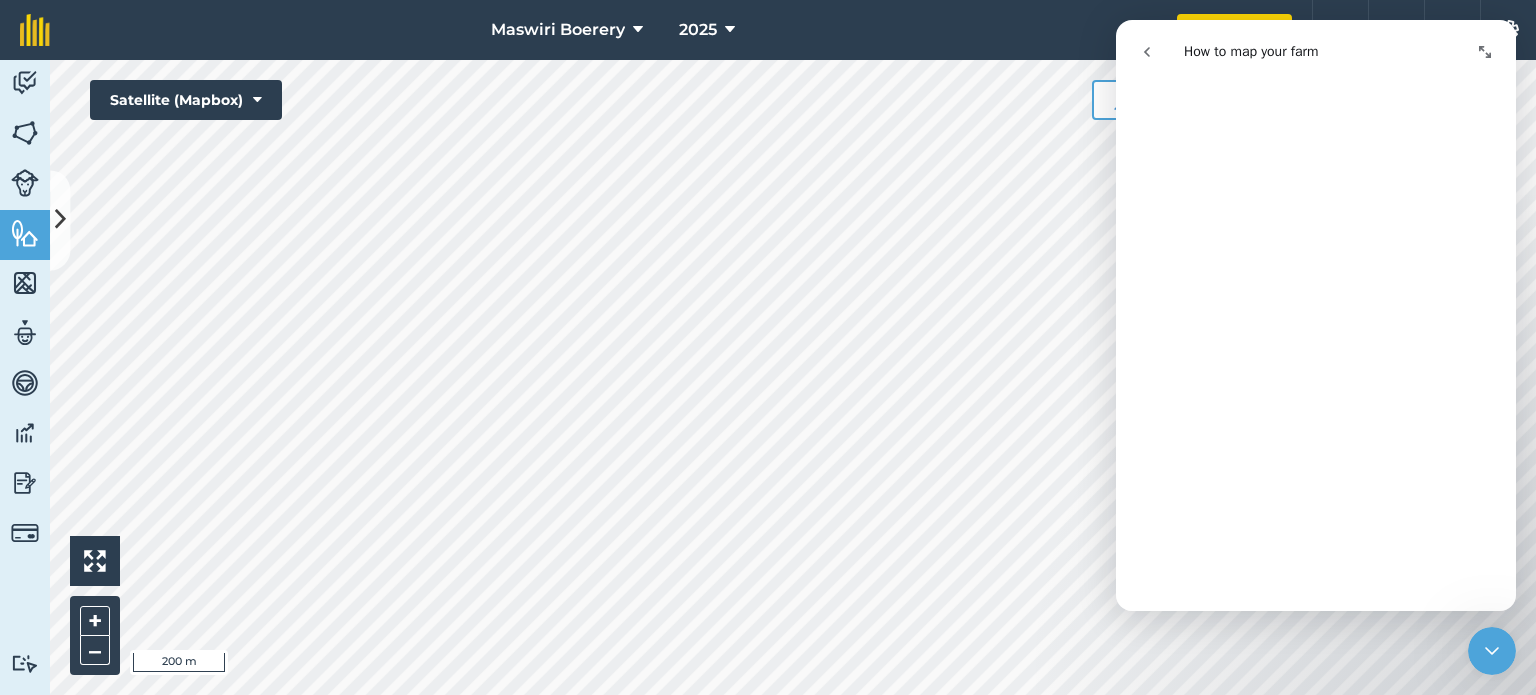 scroll, scrollTop: 5274, scrollLeft: 0, axis: vertical 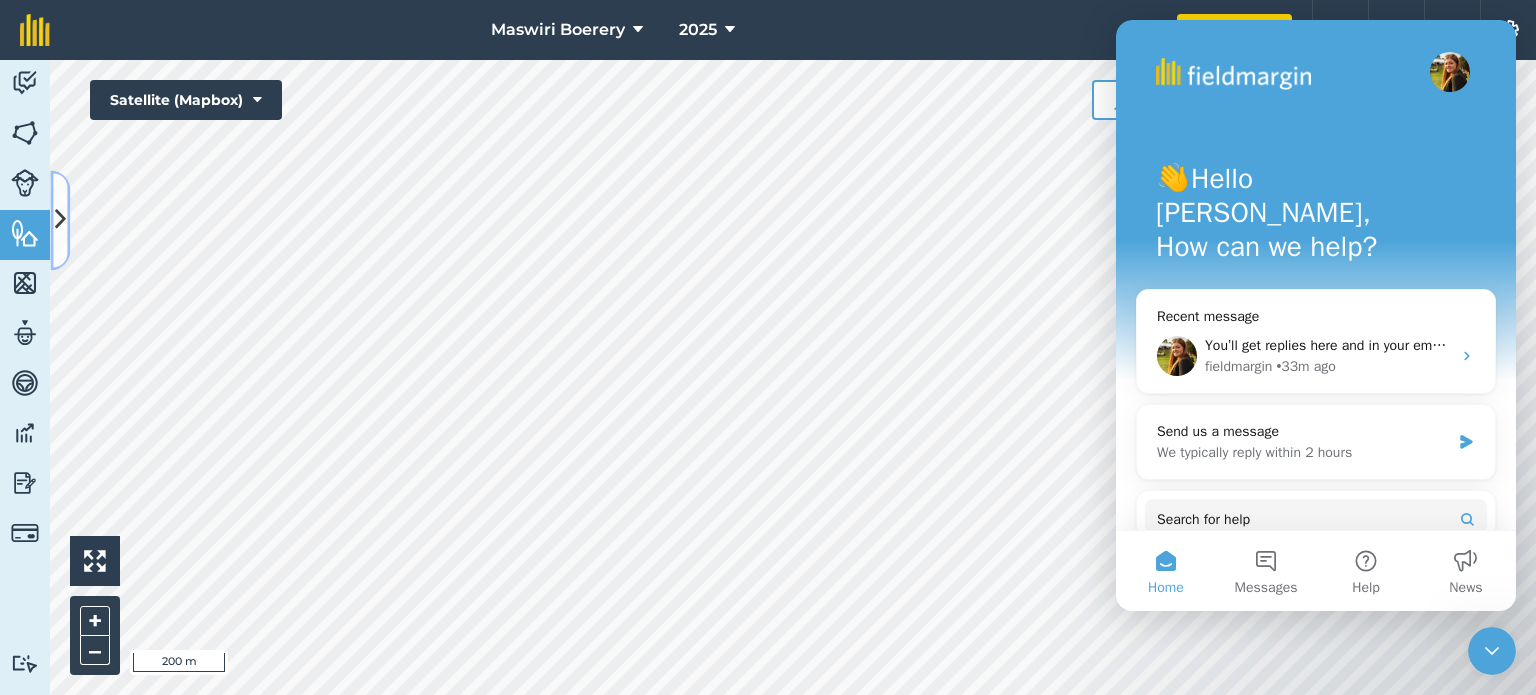 click at bounding box center (60, 220) 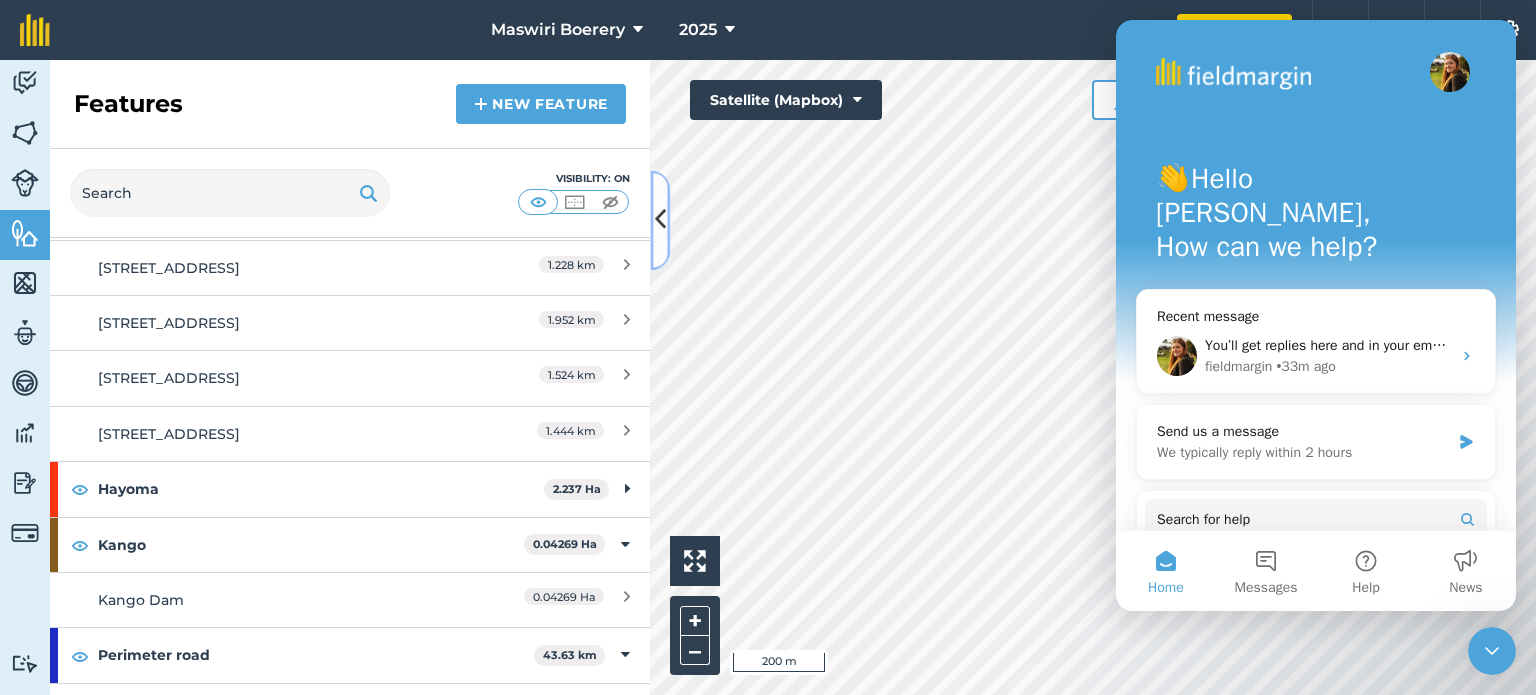 scroll, scrollTop: 5233, scrollLeft: 0, axis: vertical 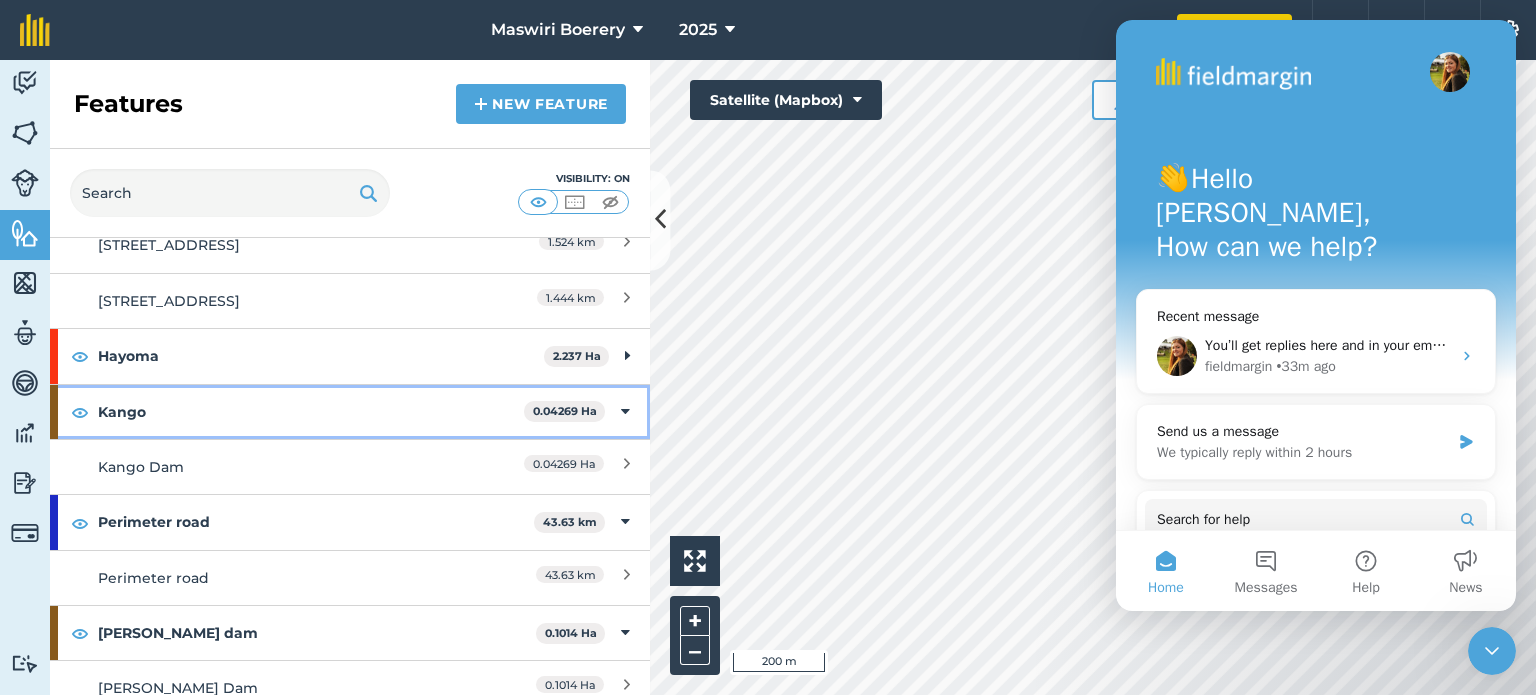 click on "0.04269   Ha" at bounding box center [565, 411] 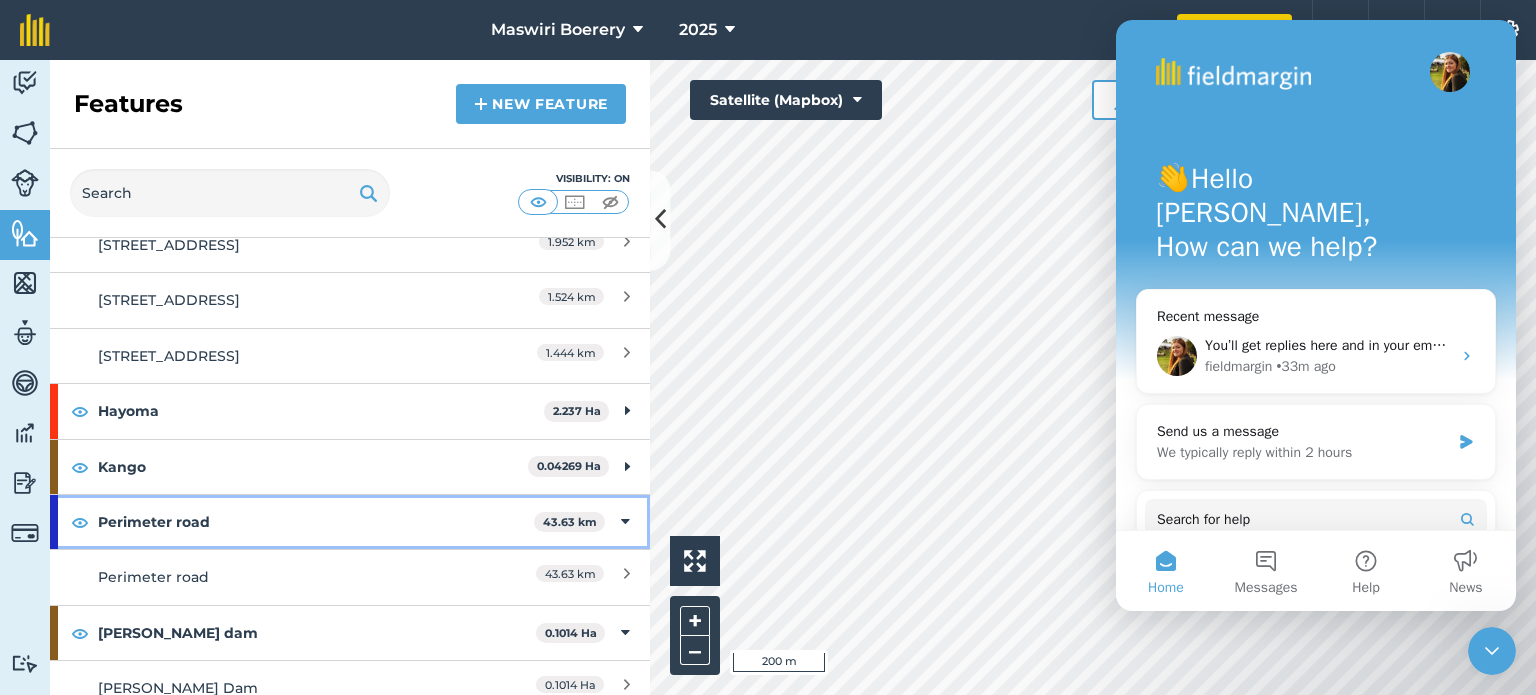 click on "43.63   km" at bounding box center [570, 522] 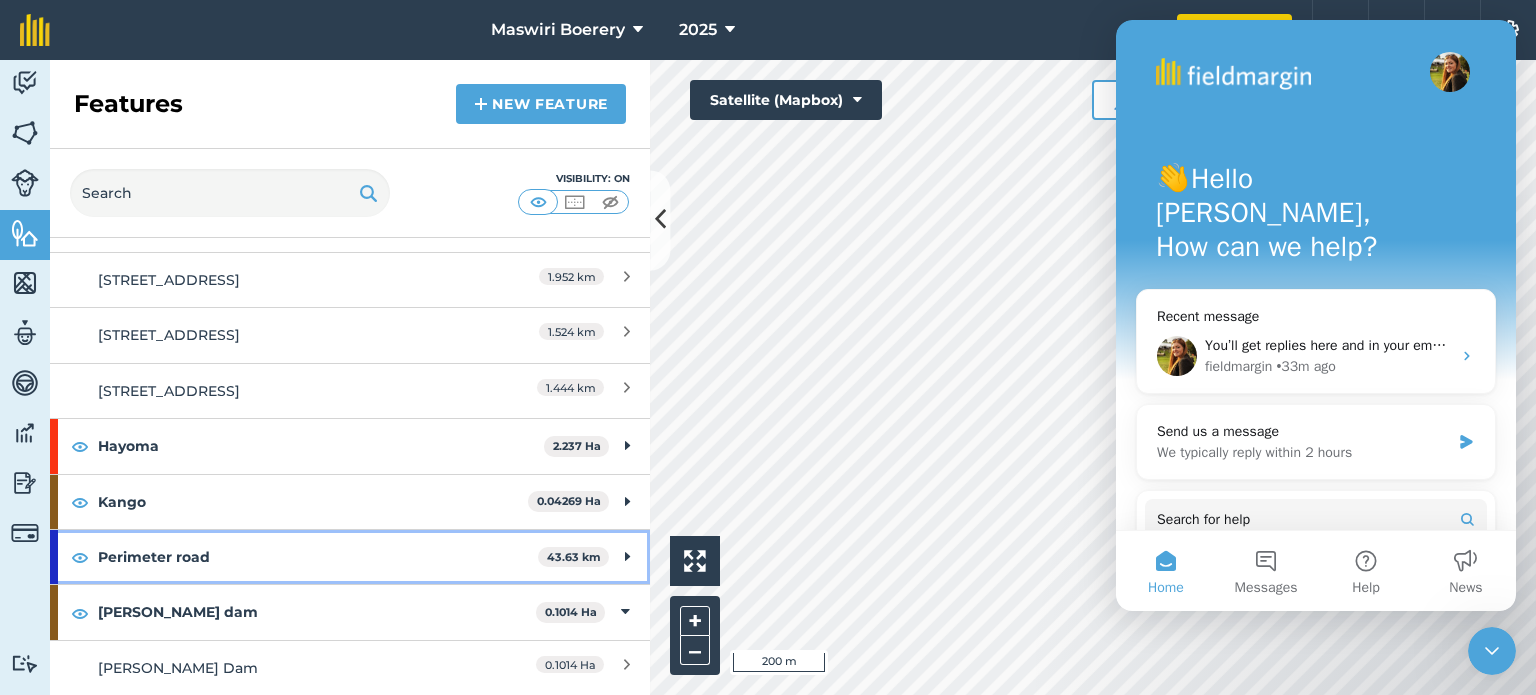 scroll, scrollTop: 5123, scrollLeft: 0, axis: vertical 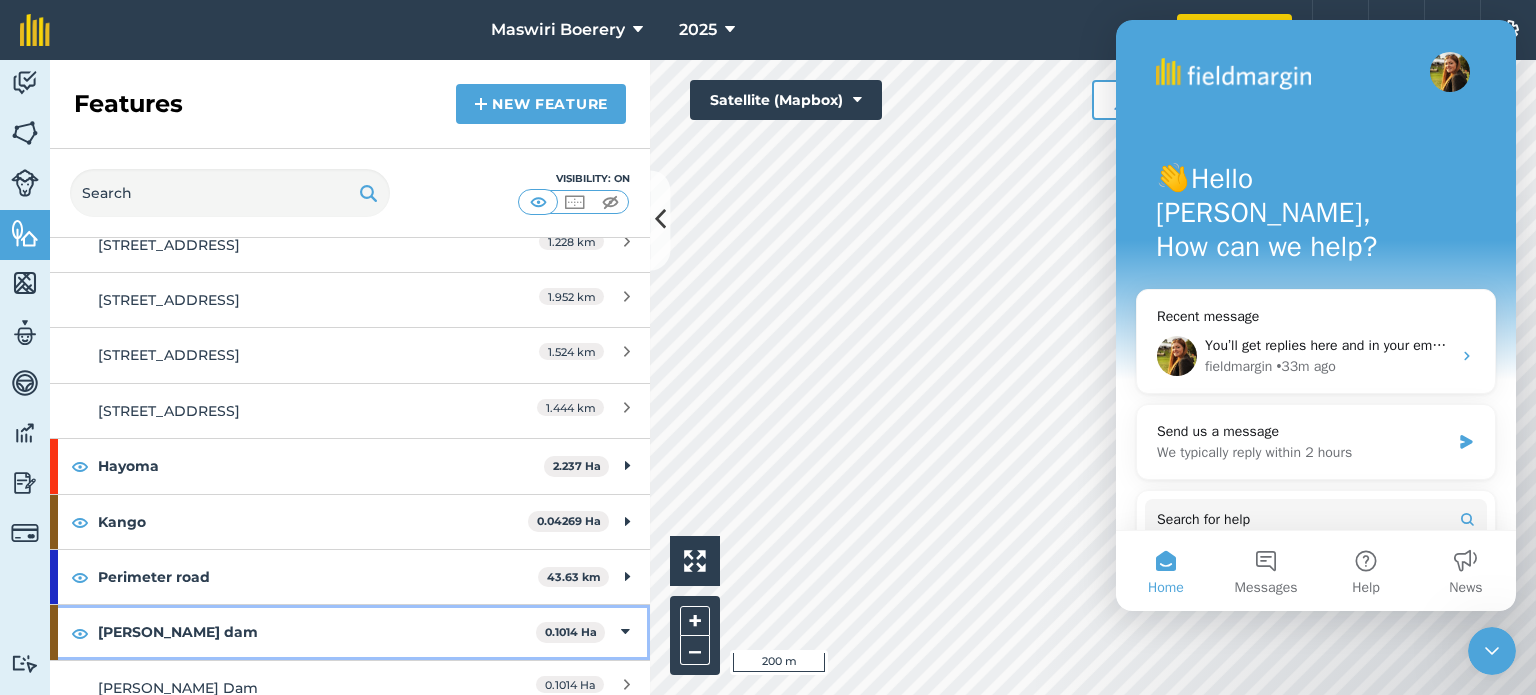click on "[PERSON_NAME] dam 0.1014   Ha" at bounding box center [350, 632] 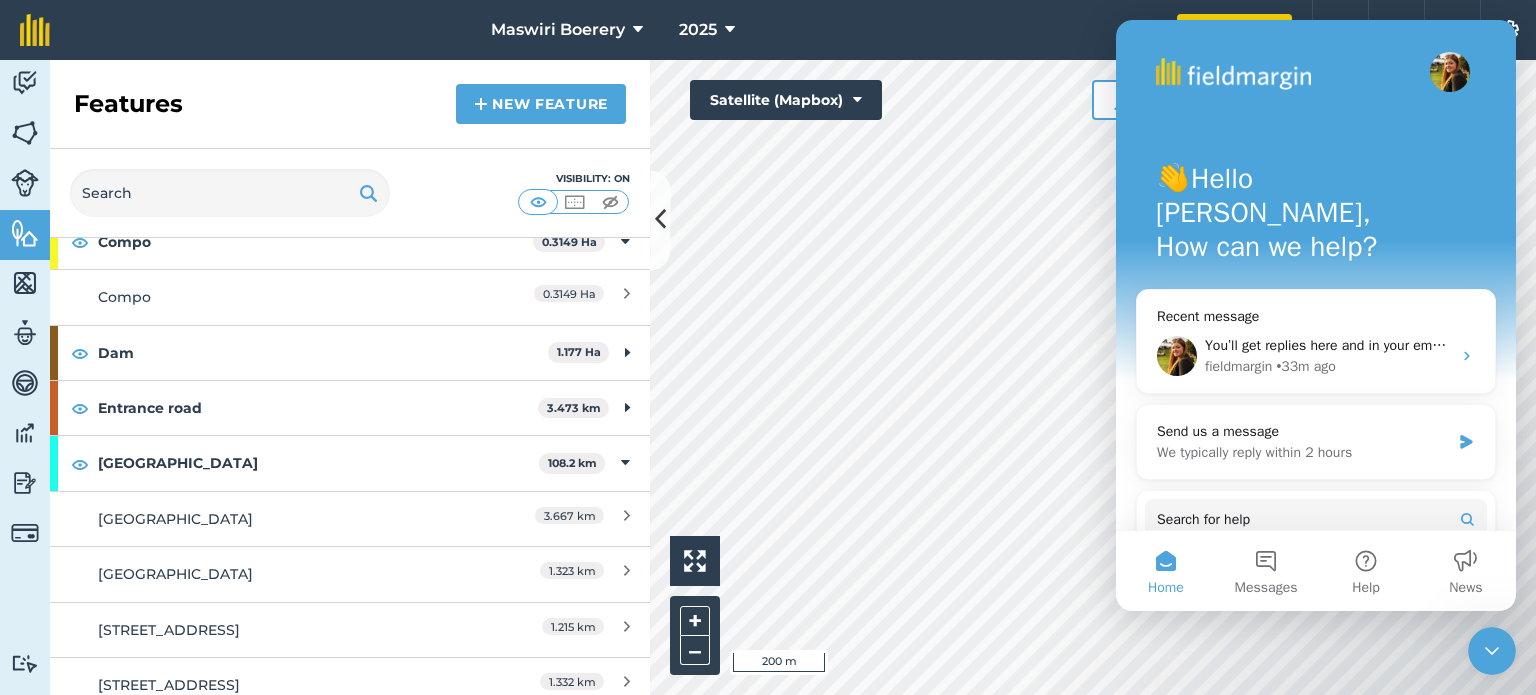 scroll, scrollTop: 0, scrollLeft: 0, axis: both 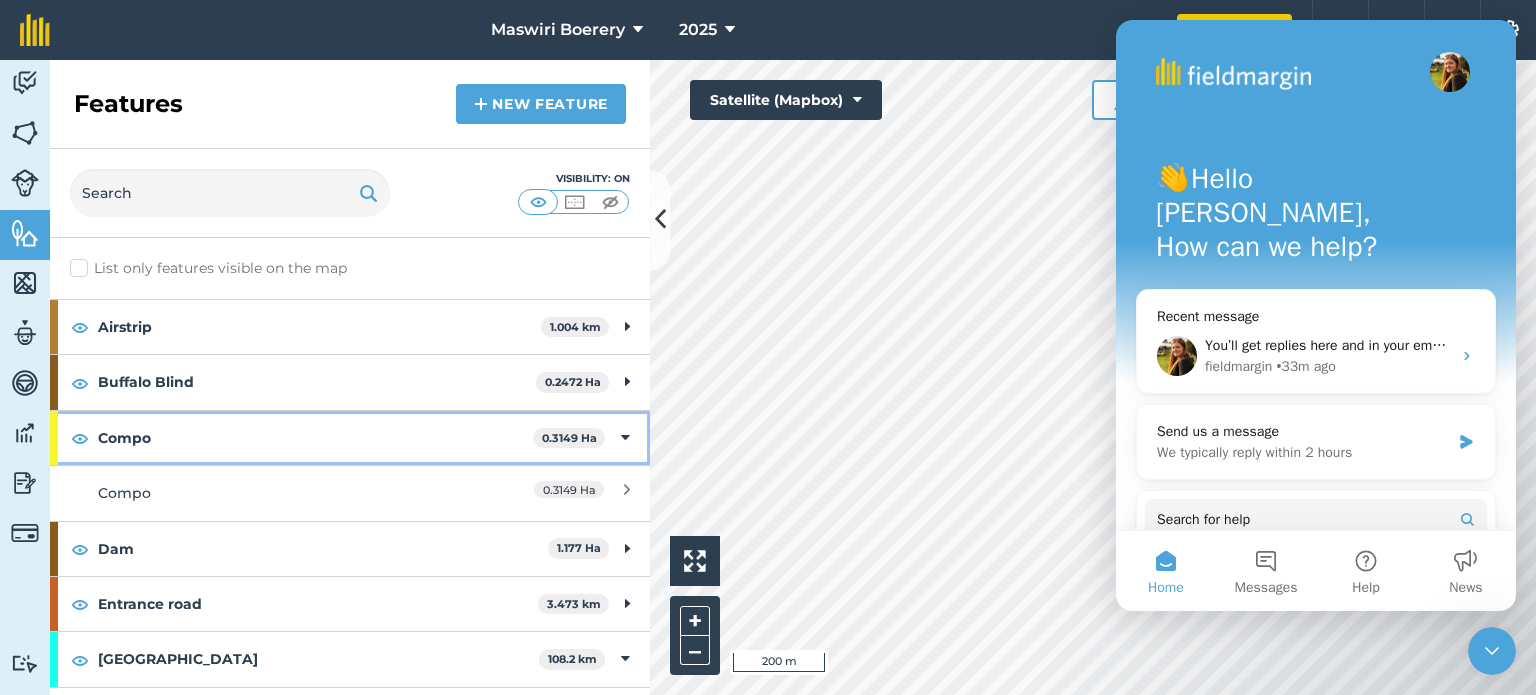 click on "Compo" at bounding box center (315, 438) 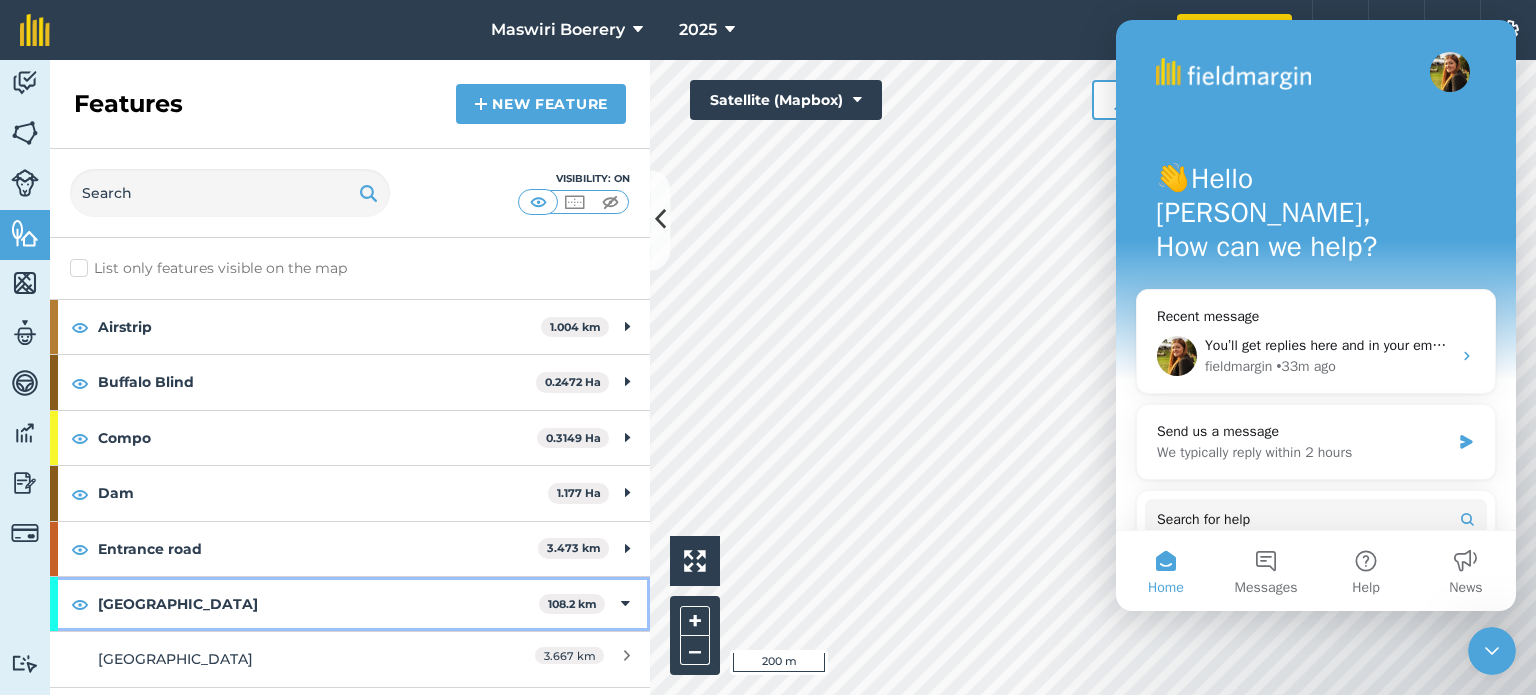 click on "[GEOGRAPHIC_DATA]" at bounding box center [318, 604] 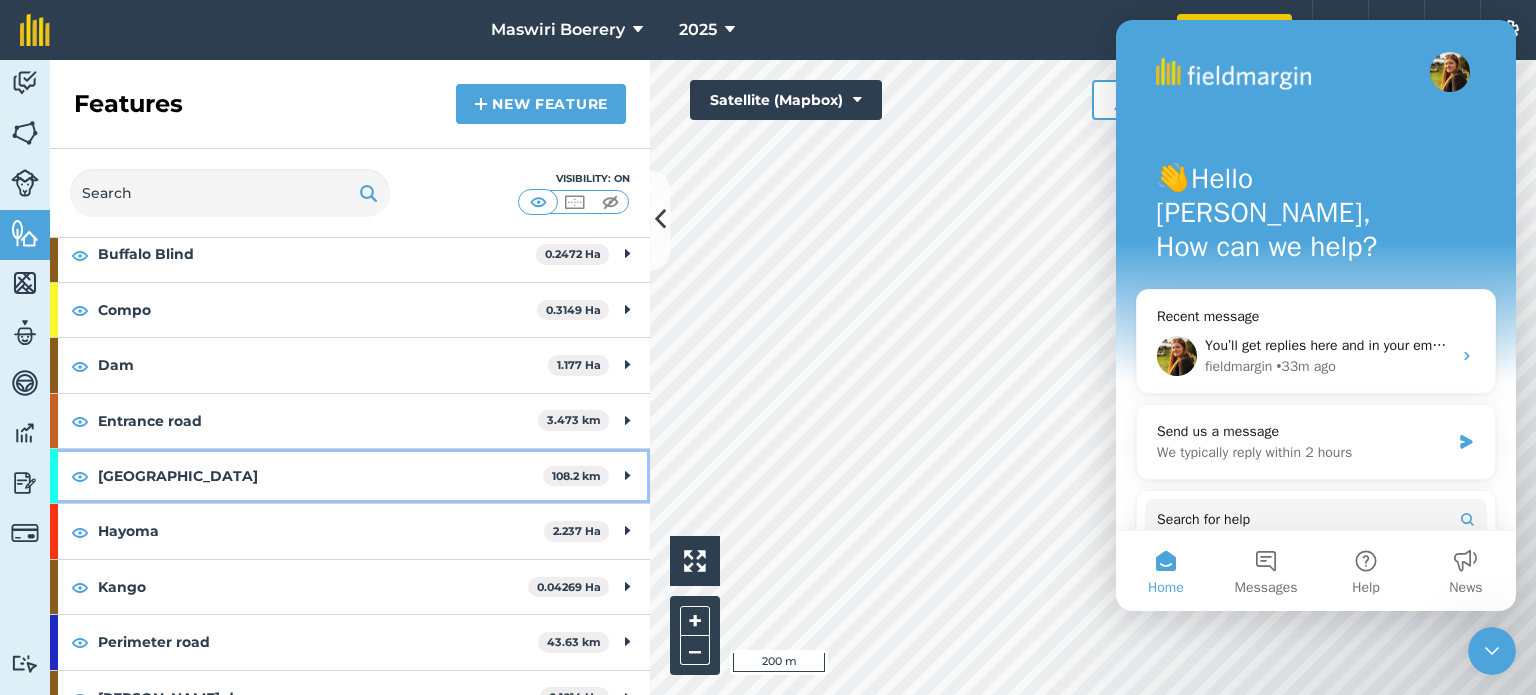 scroll, scrollTop: 155, scrollLeft: 0, axis: vertical 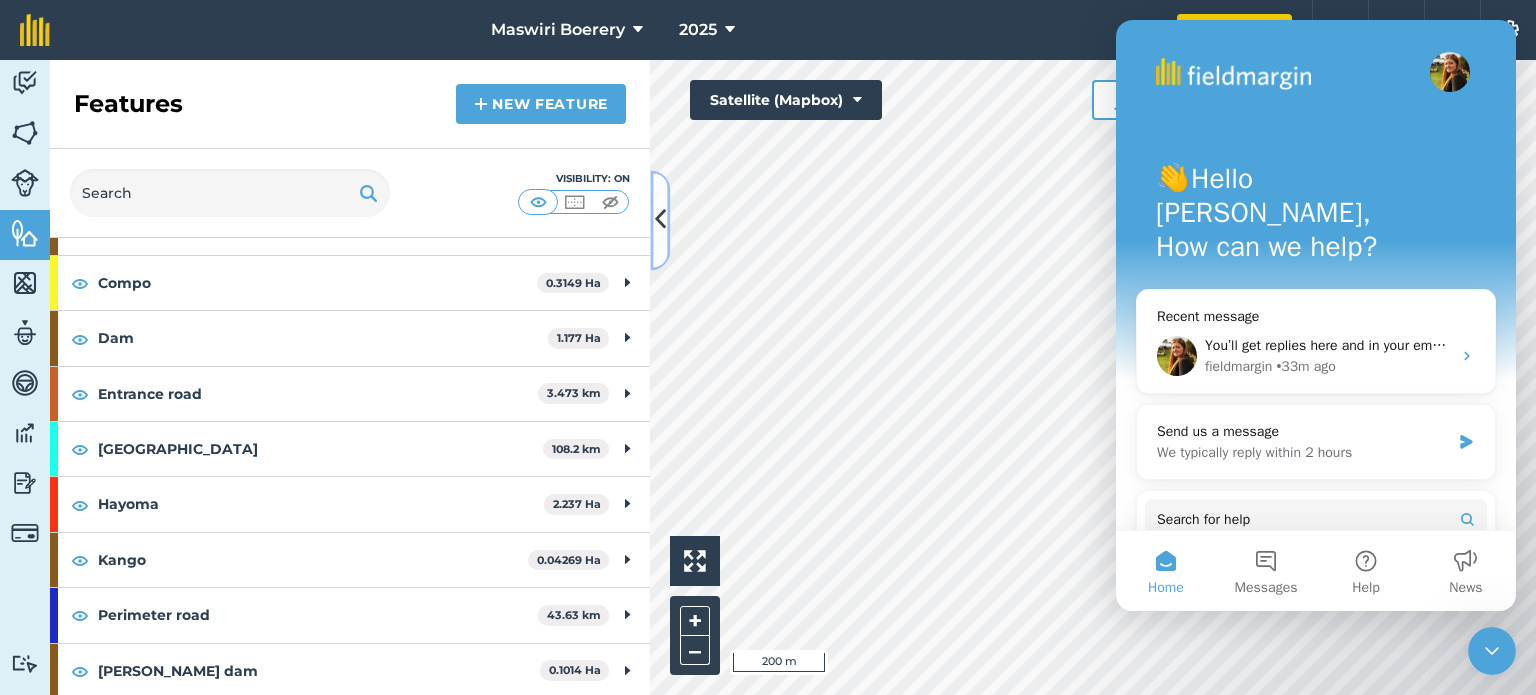 click at bounding box center [660, 220] 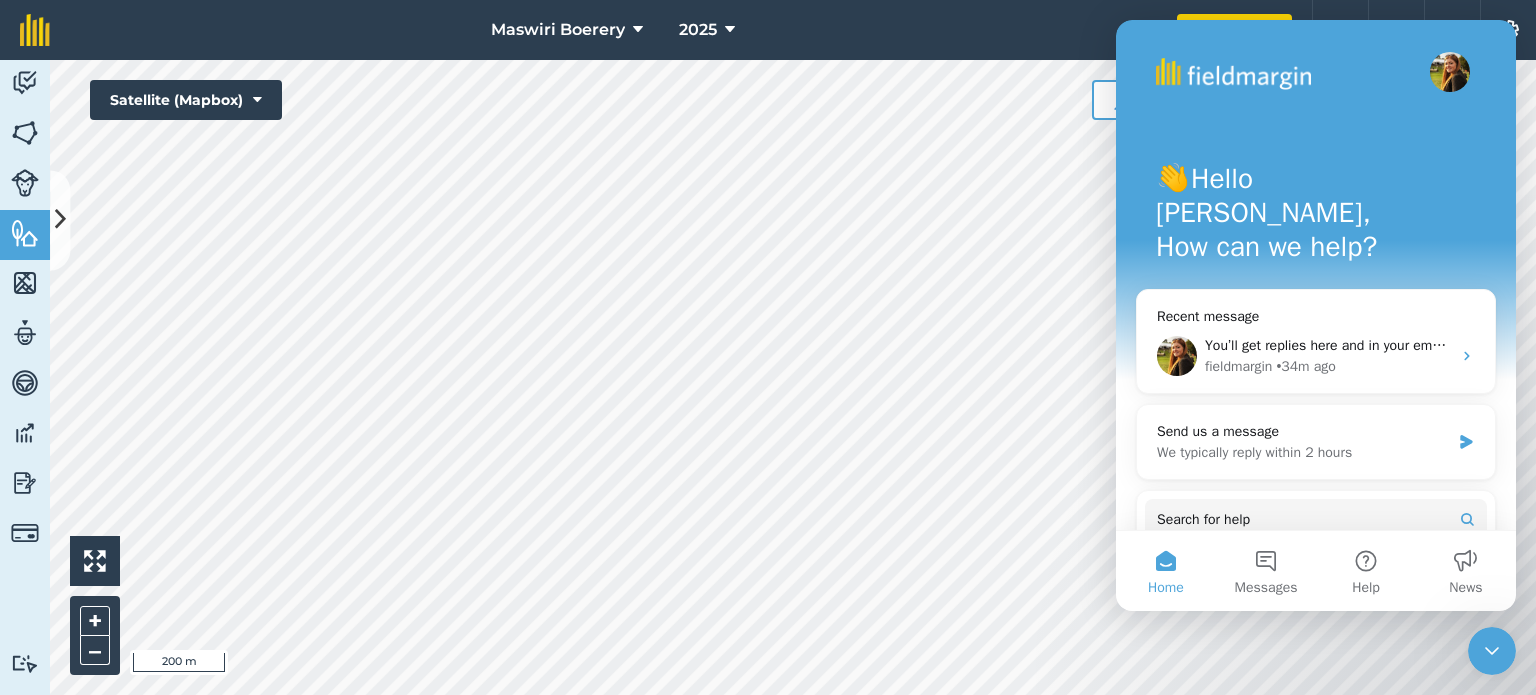 click at bounding box center (1492, 651) 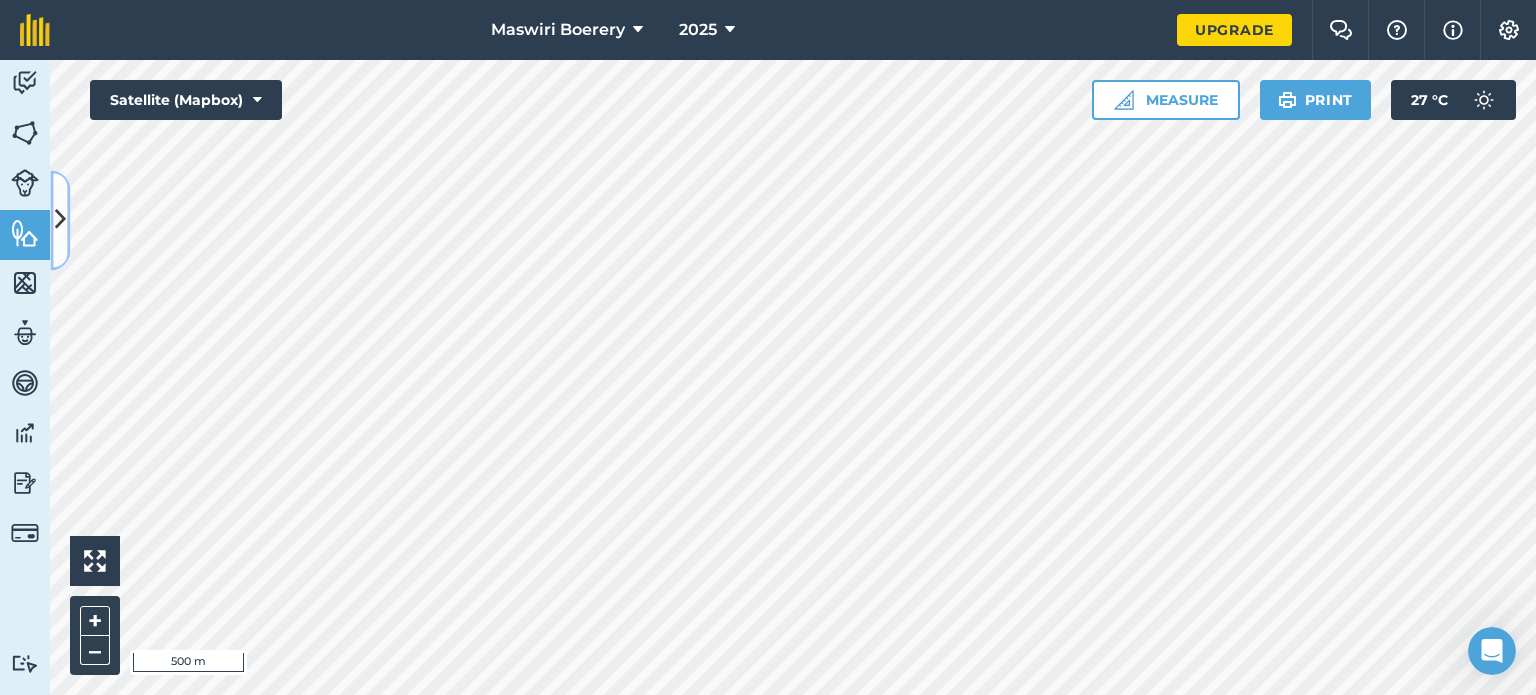 click at bounding box center (60, 220) 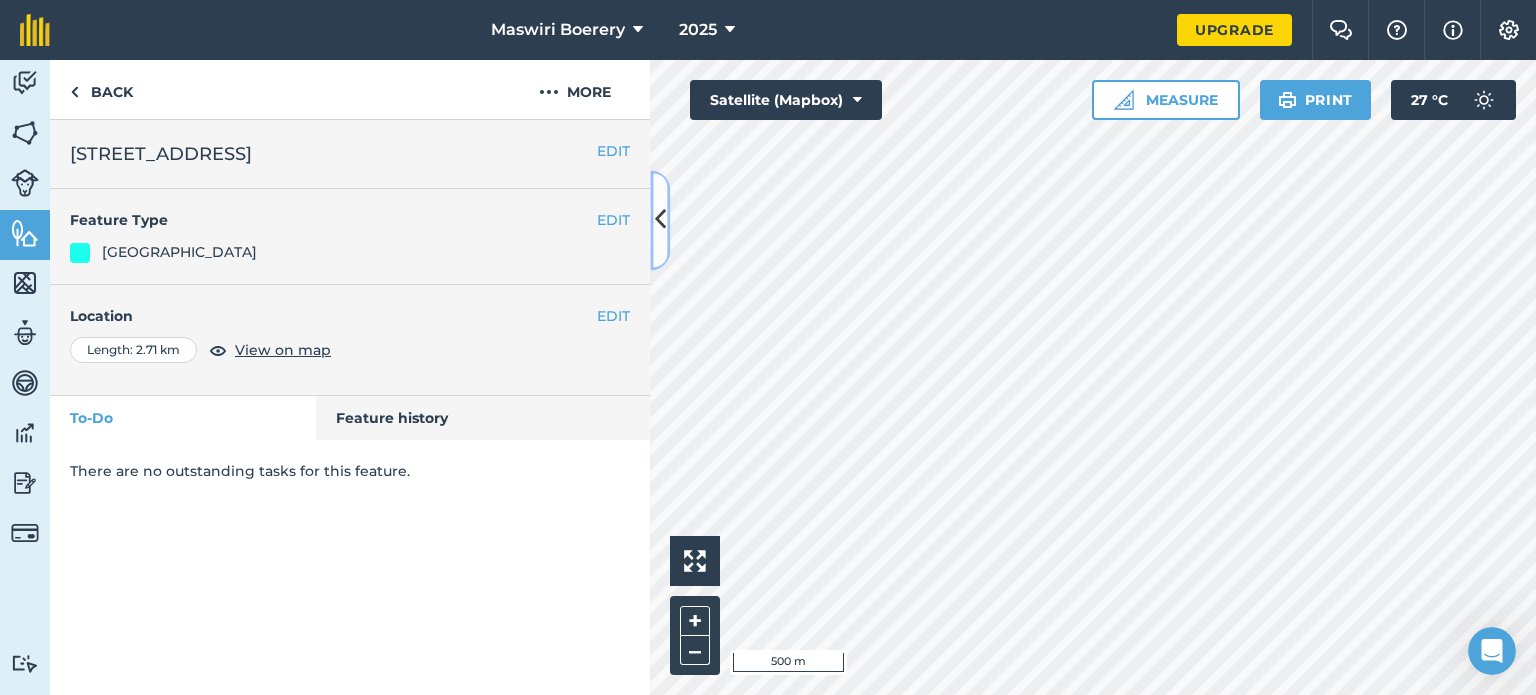 click at bounding box center [660, 220] 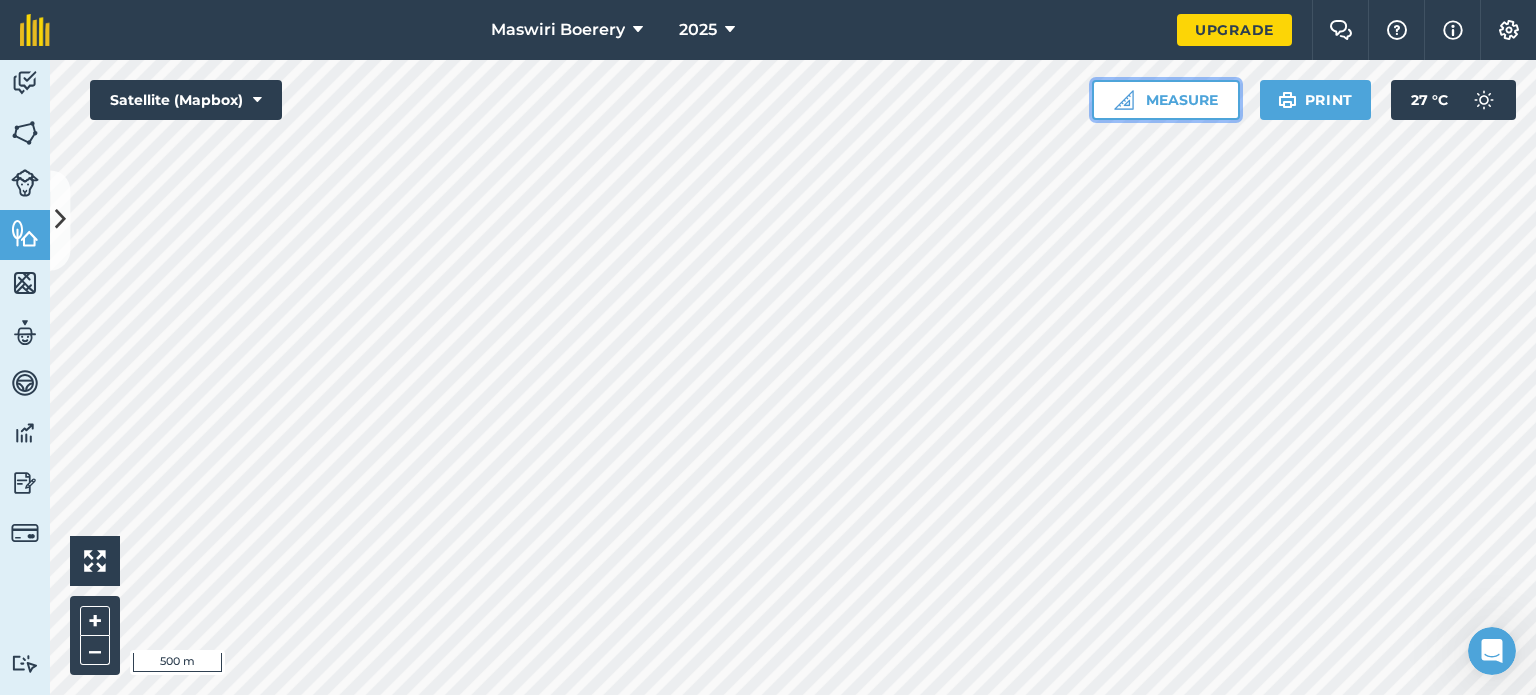 click on "Measure" at bounding box center (1166, 100) 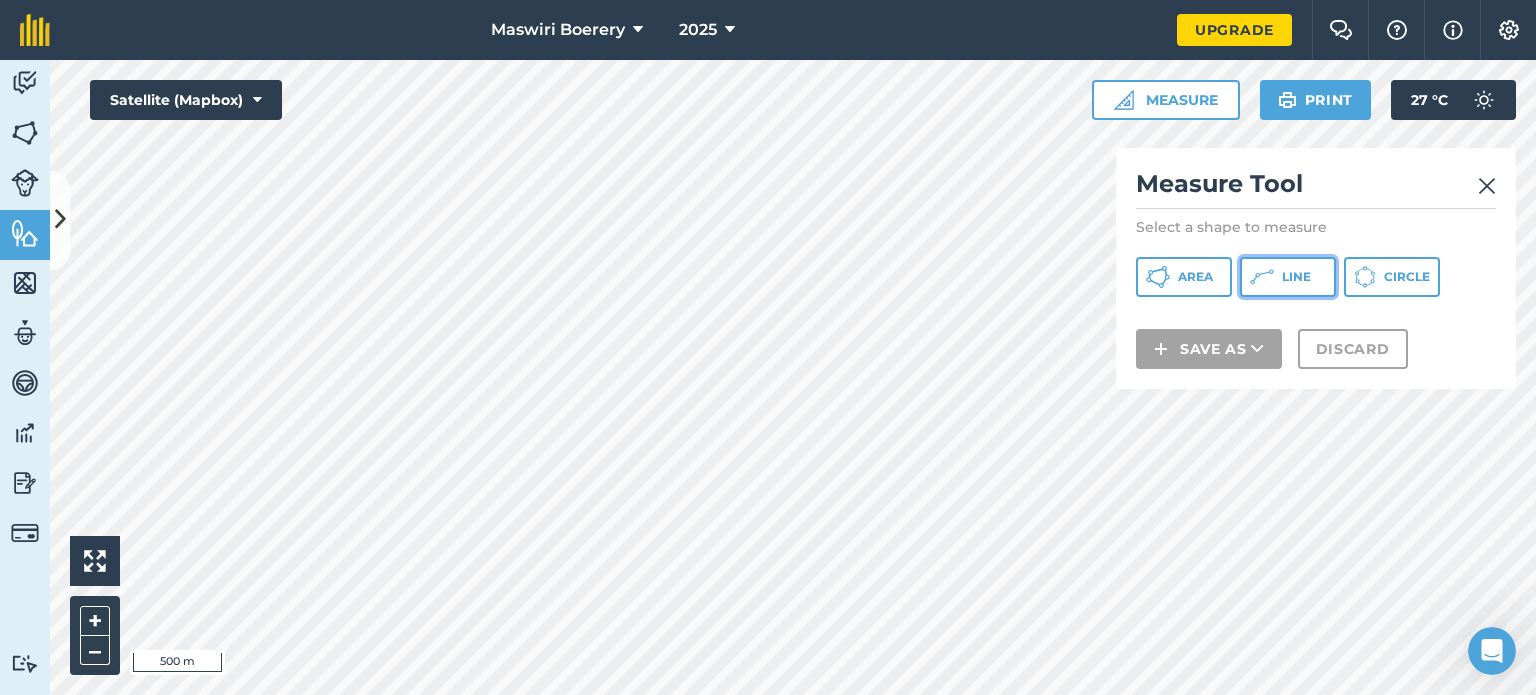 click on "Line" at bounding box center (1296, 277) 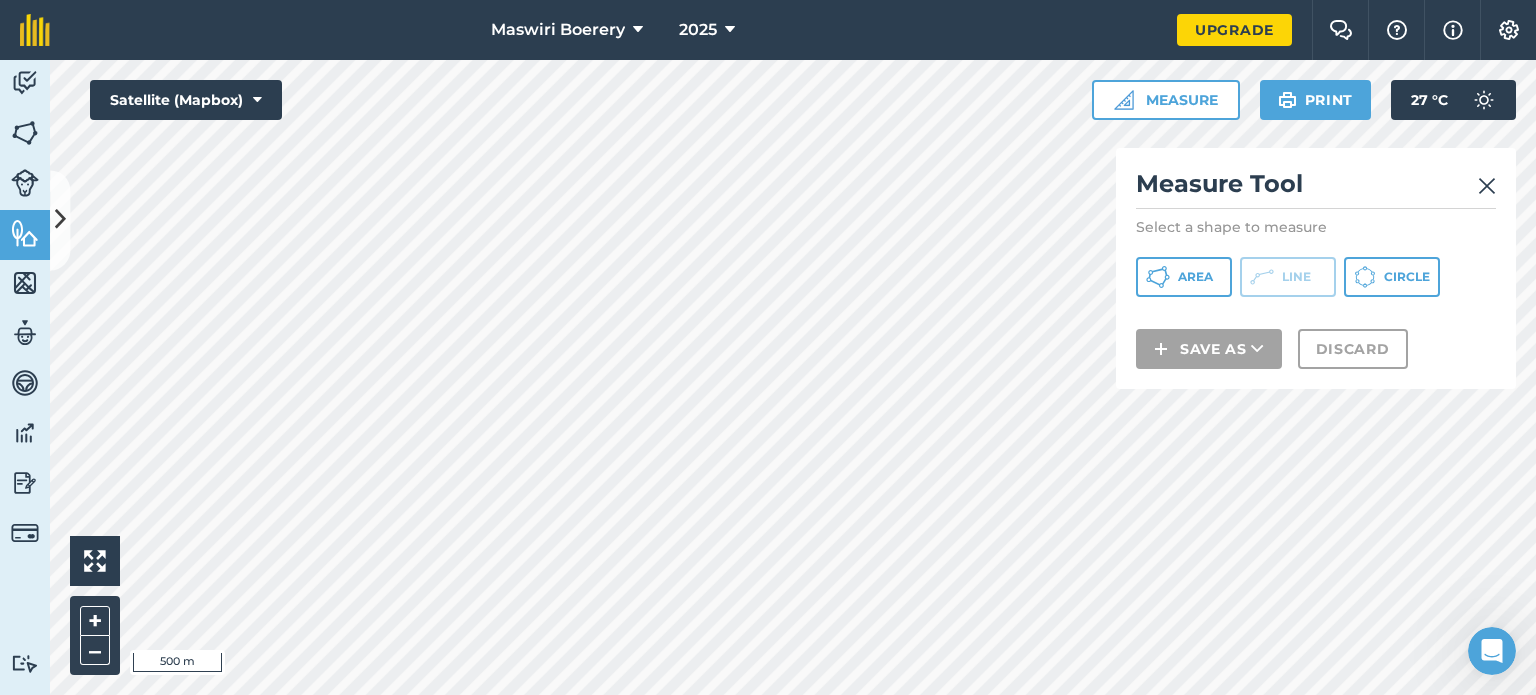 click at bounding box center [1487, 186] 